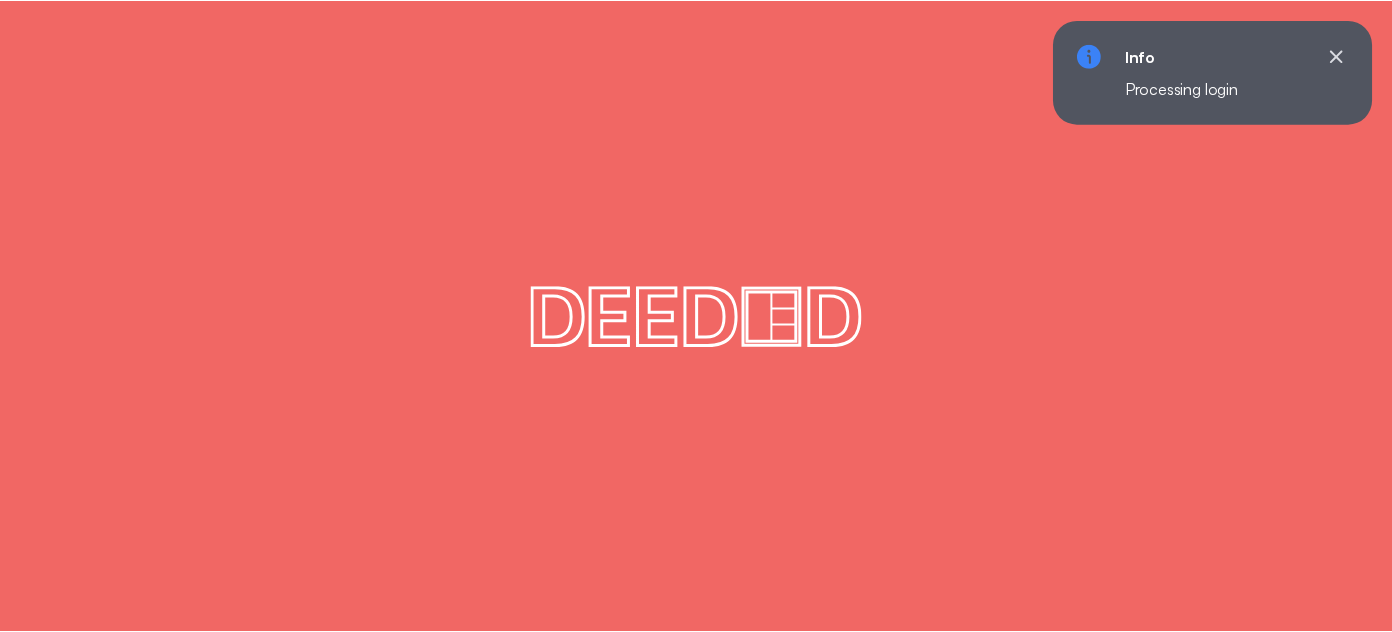 scroll, scrollTop: 0, scrollLeft: 0, axis: both 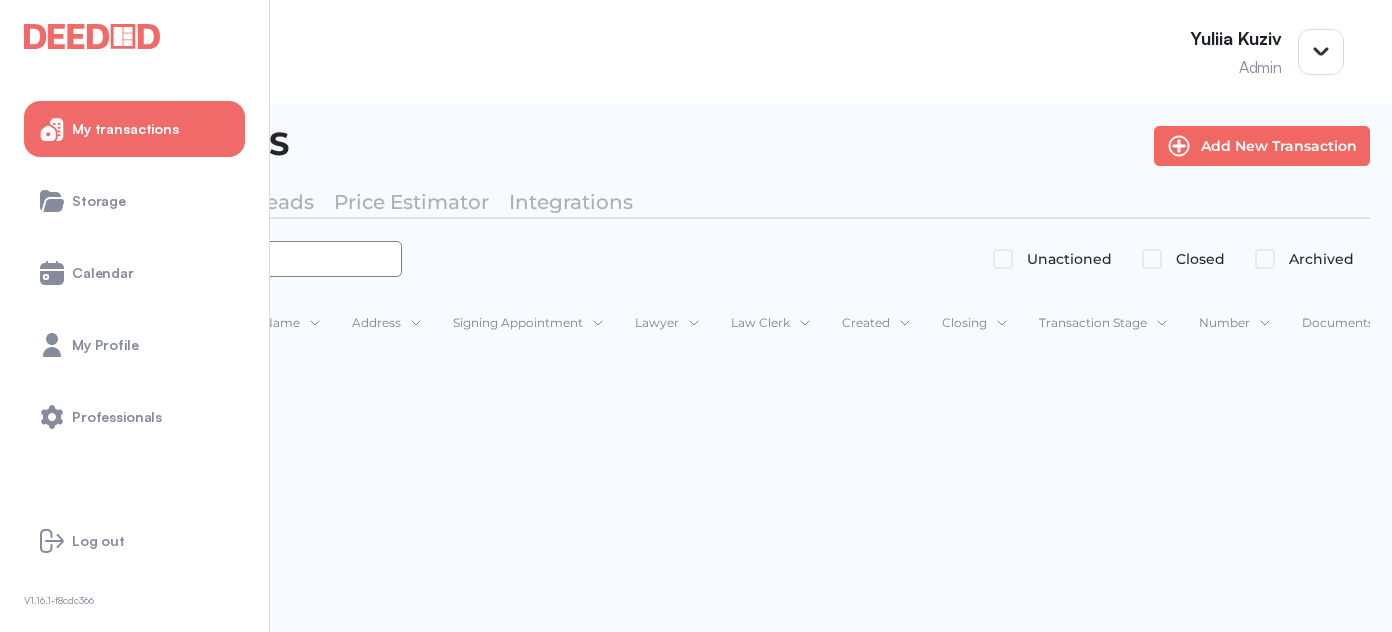 click at bounding box center [212, 259] 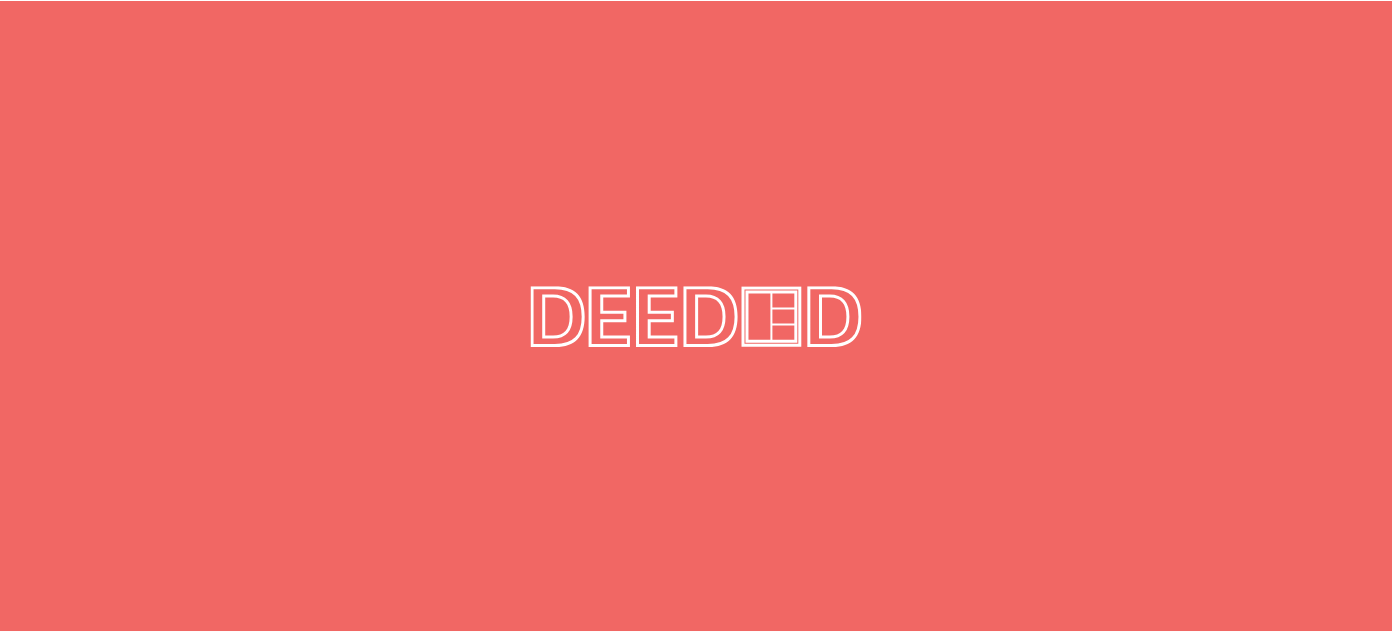 scroll, scrollTop: 0, scrollLeft: 0, axis: both 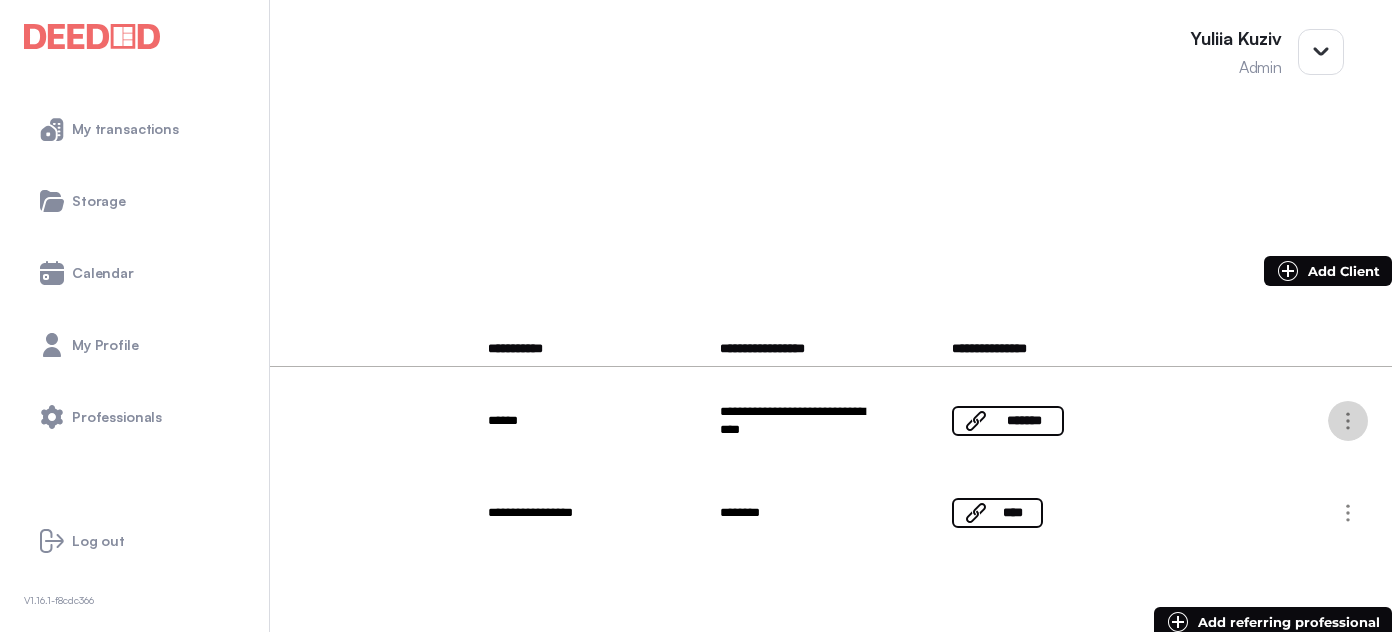 click at bounding box center [1348, 421] 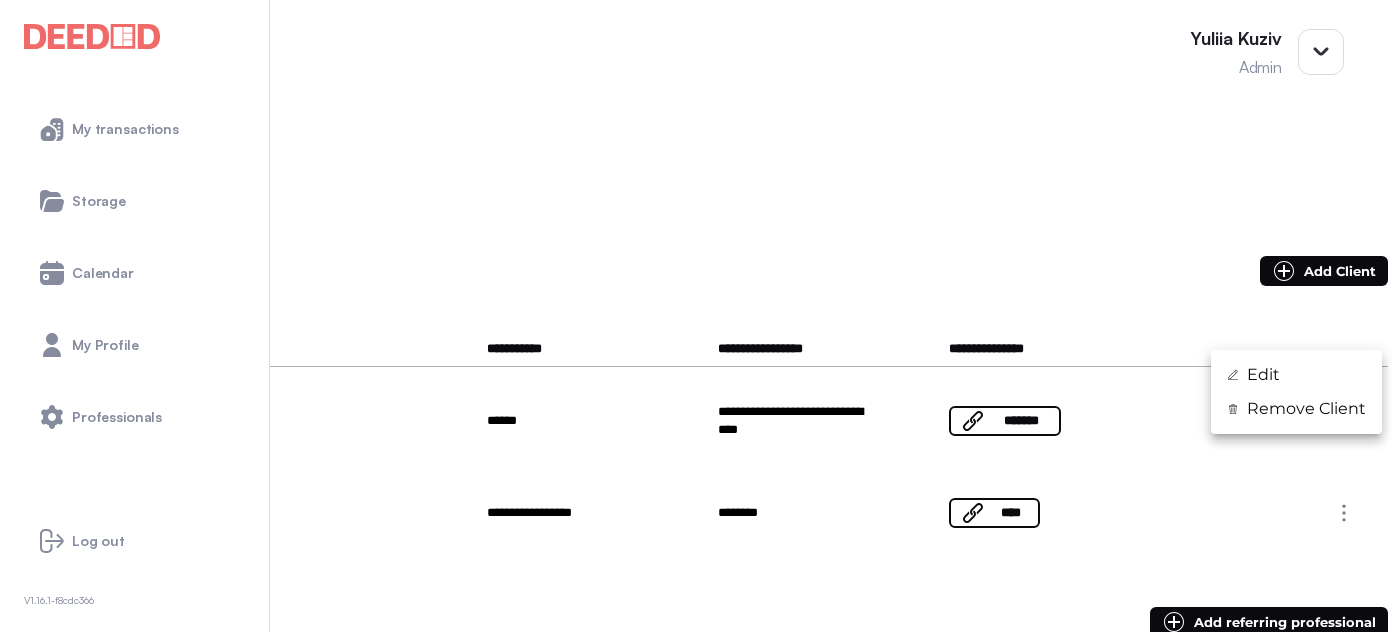 click on "Edit" at bounding box center (1263, 375) 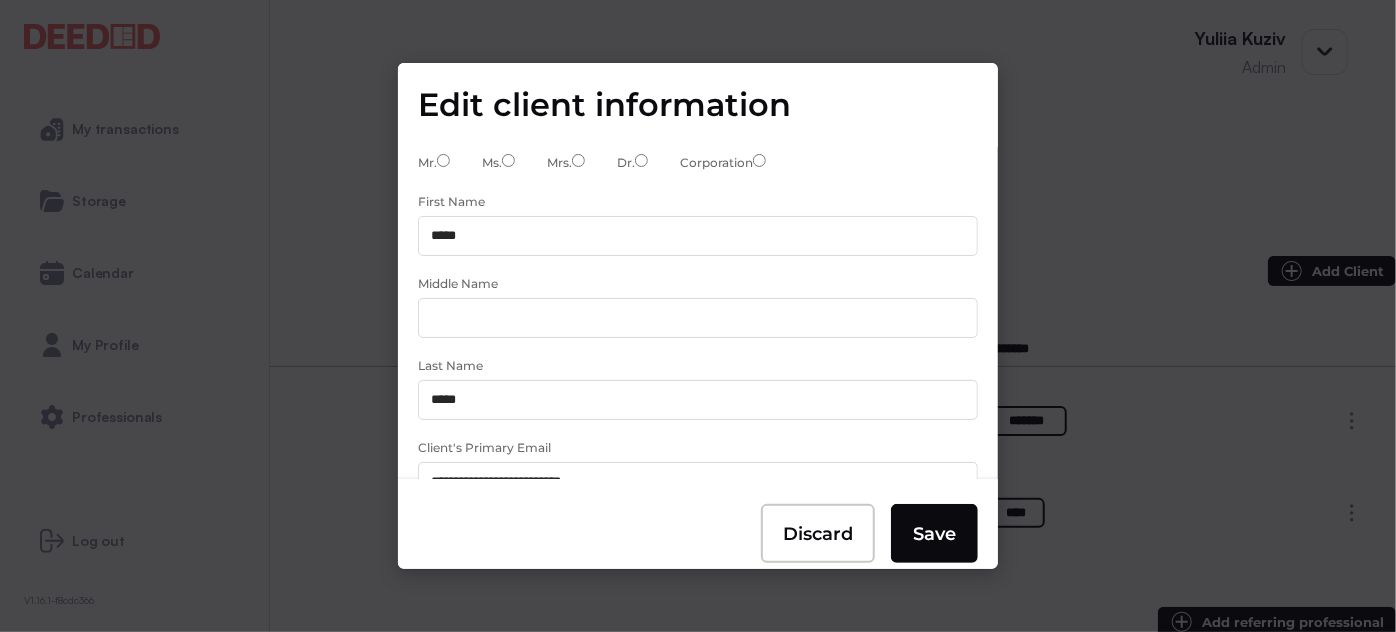 click on "*****" at bounding box center (698, 236) 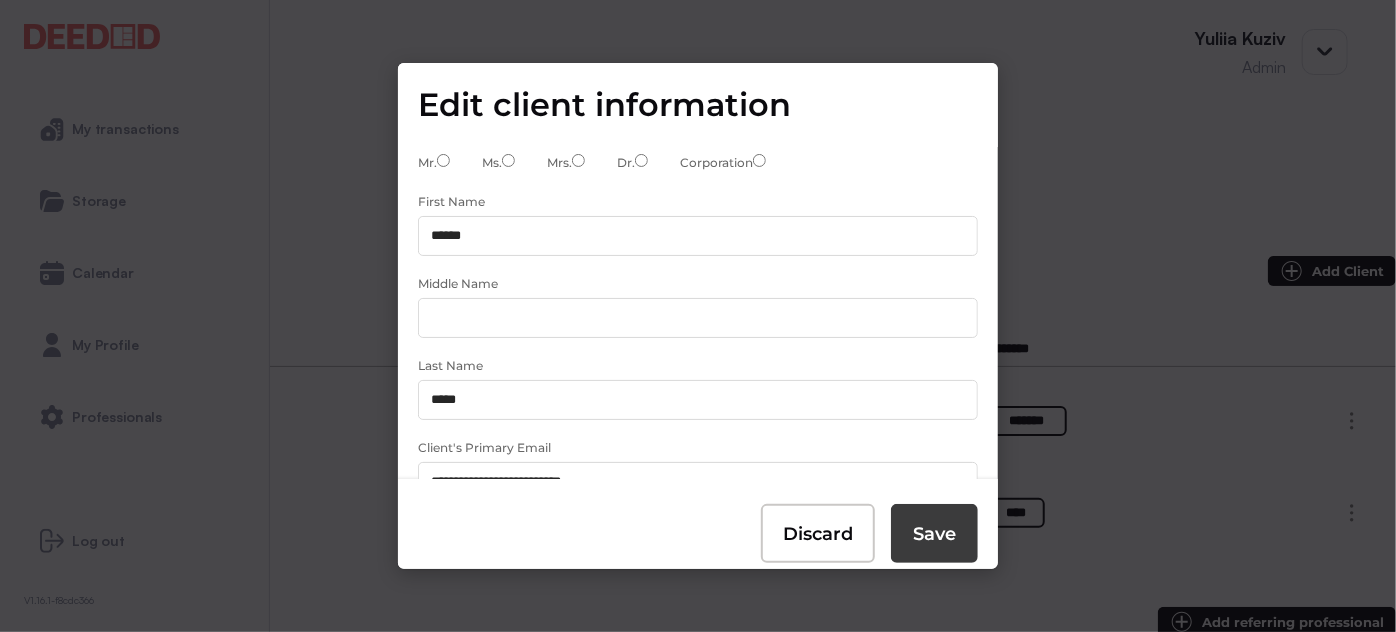 type on "******" 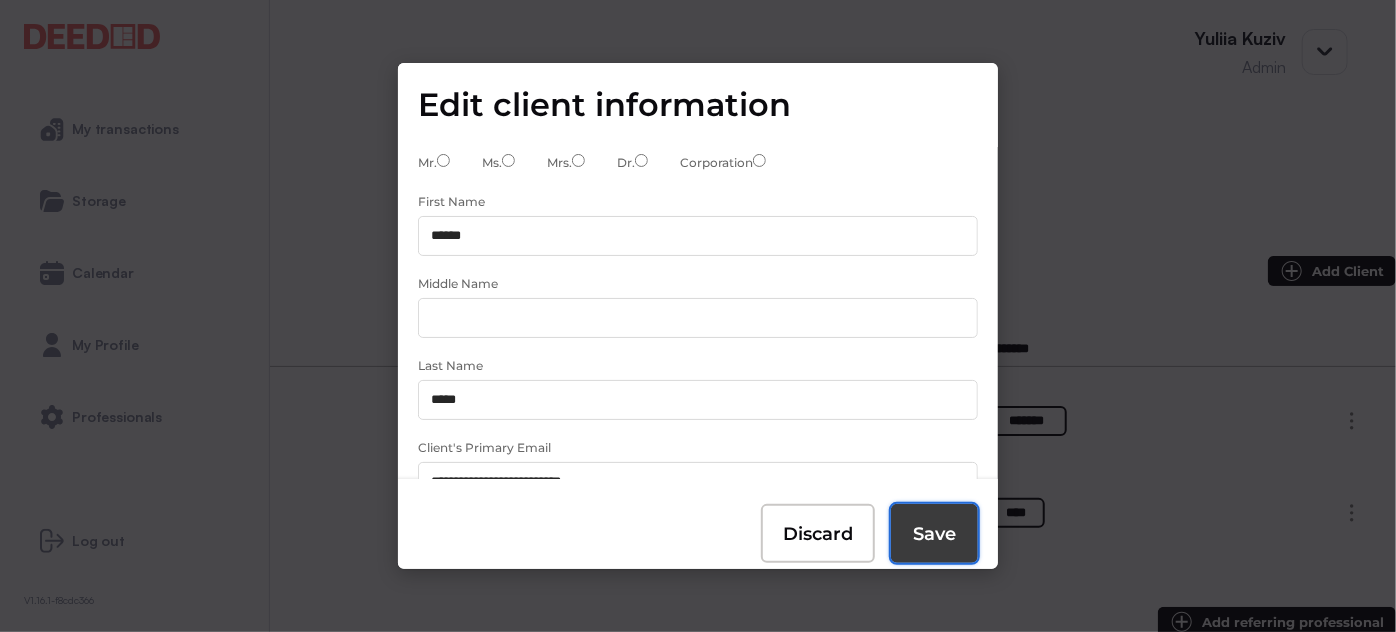 click on "Save" at bounding box center [934, 534] 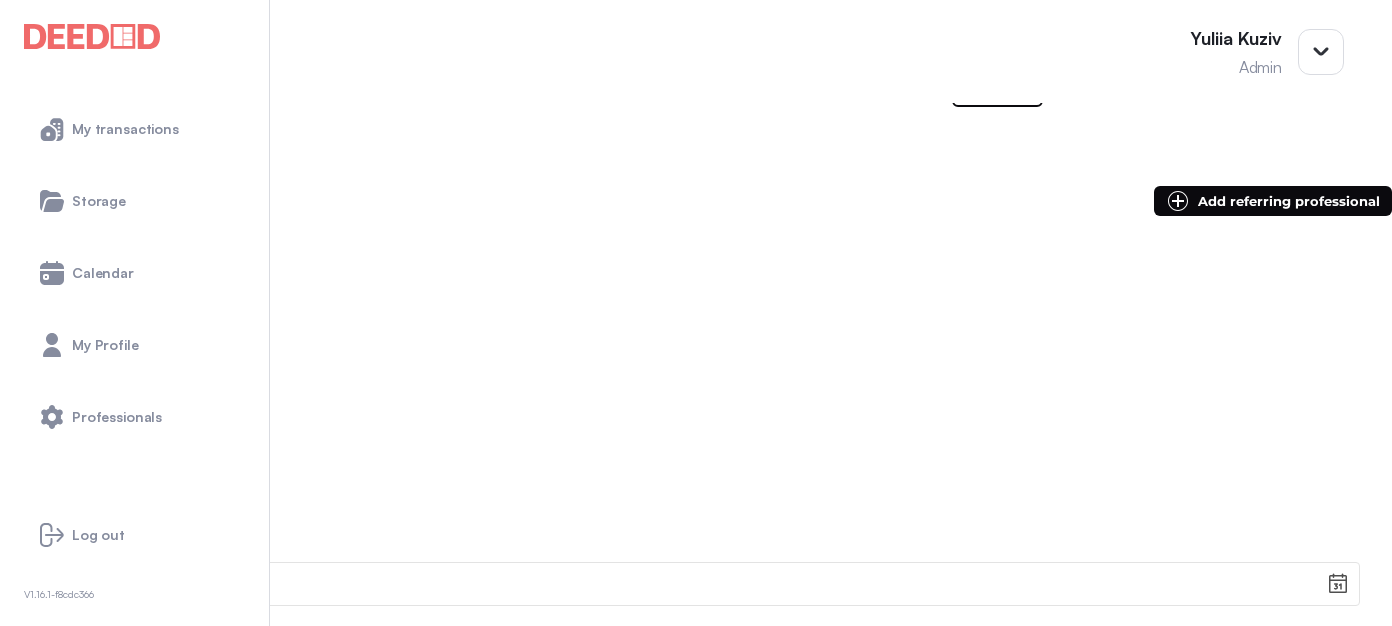 scroll, scrollTop: 693, scrollLeft: 0, axis: vertical 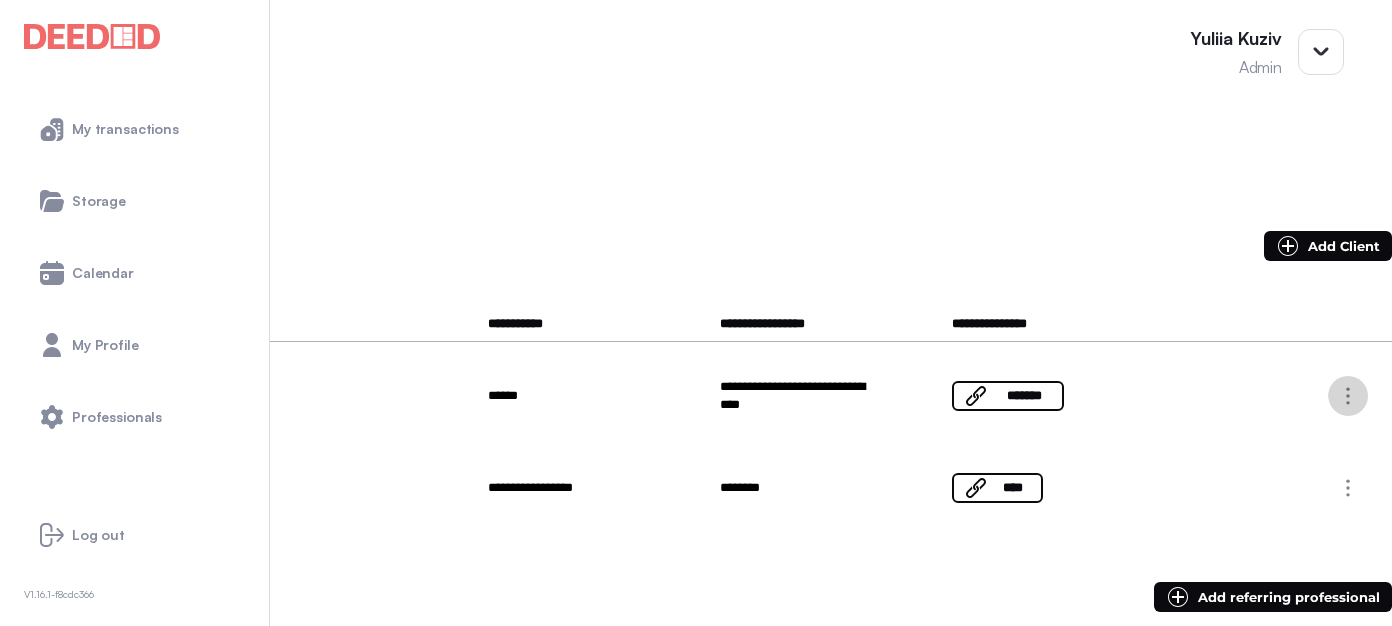click at bounding box center [1348, 396] 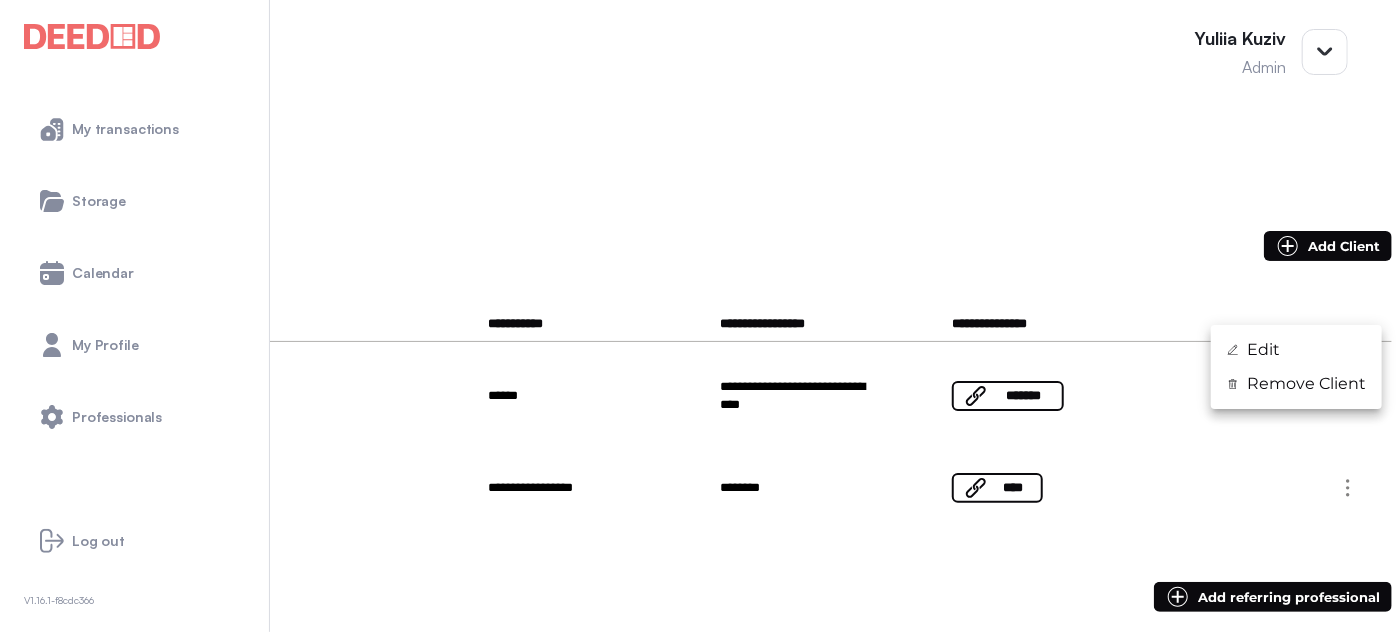 click on "Edit" at bounding box center [1296, 350] 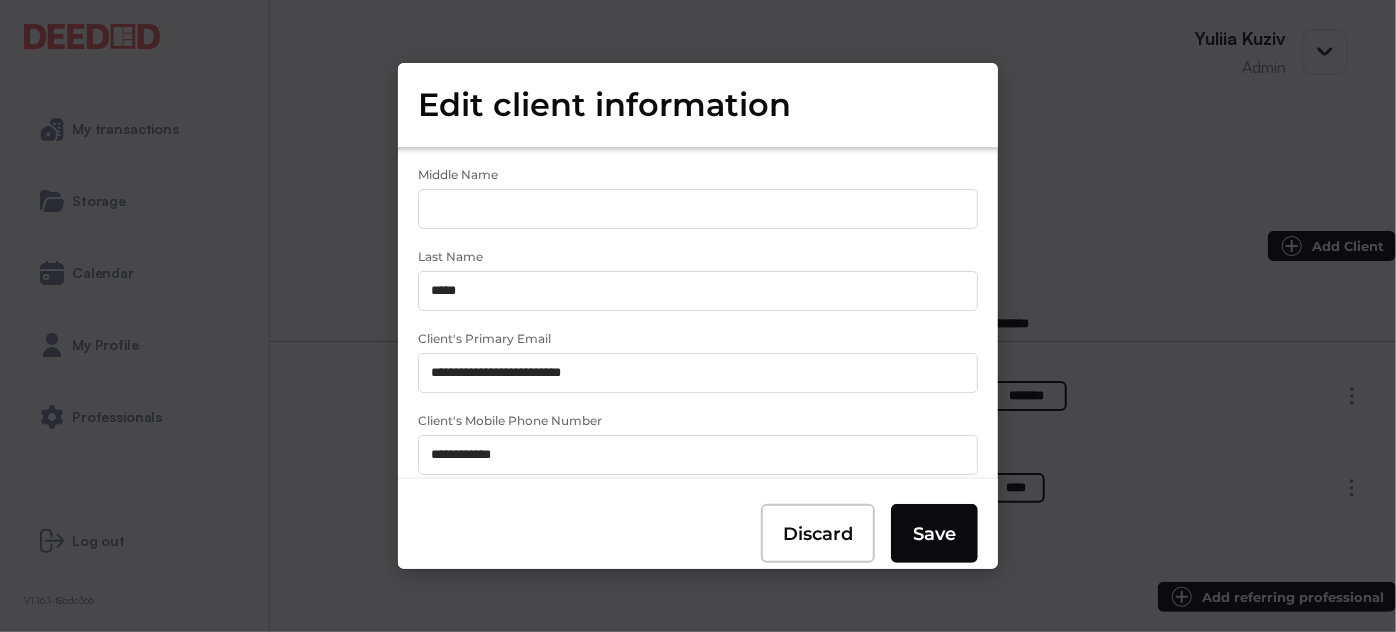 scroll, scrollTop: 128, scrollLeft: 0, axis: vertical 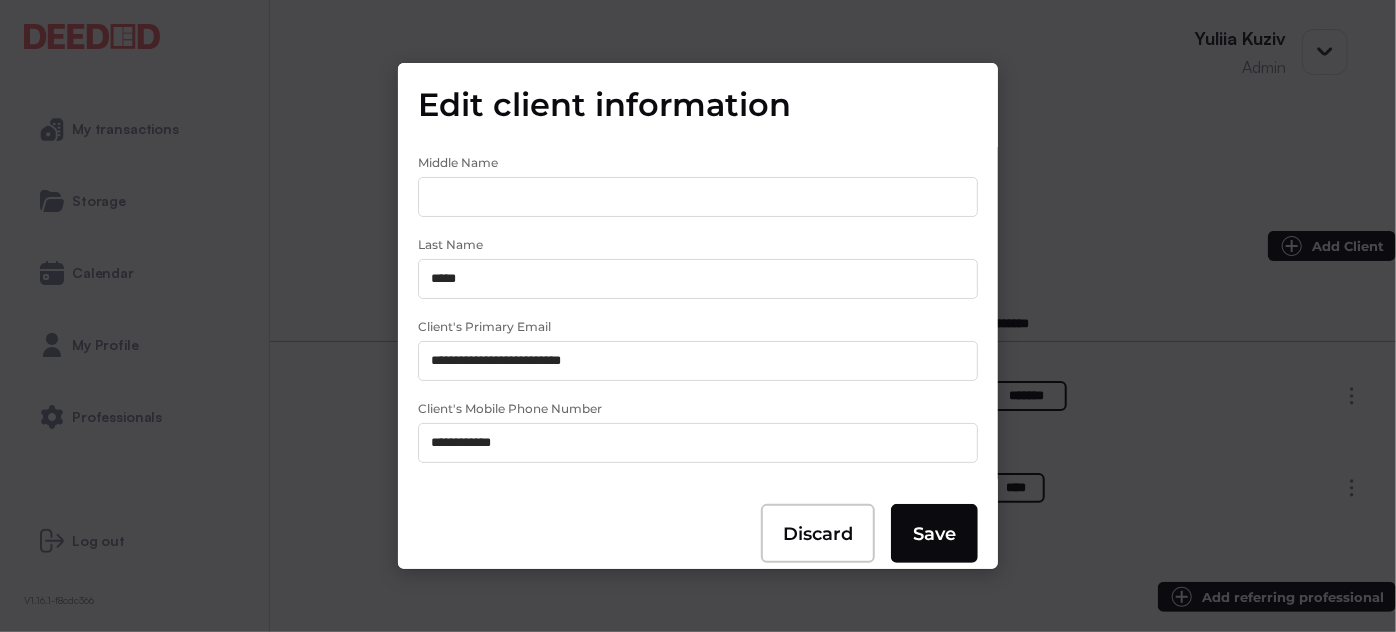 click on "**********" at bounding box center (698, 361) 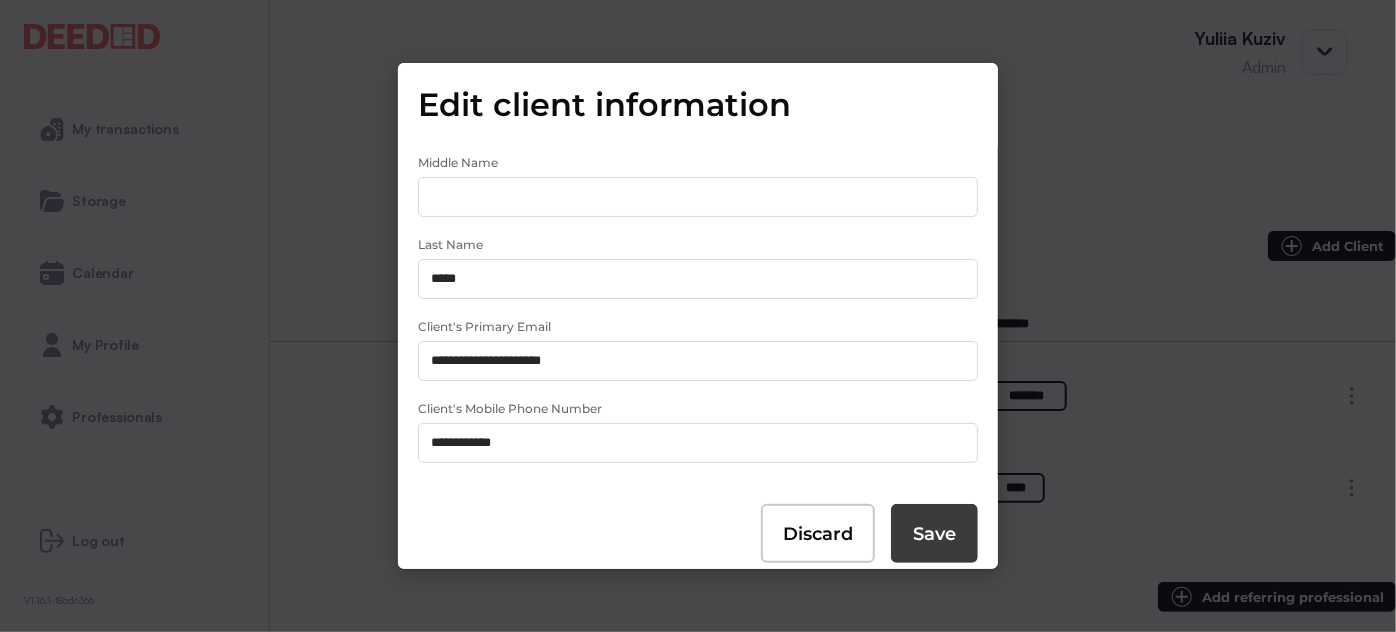 type on "**********" 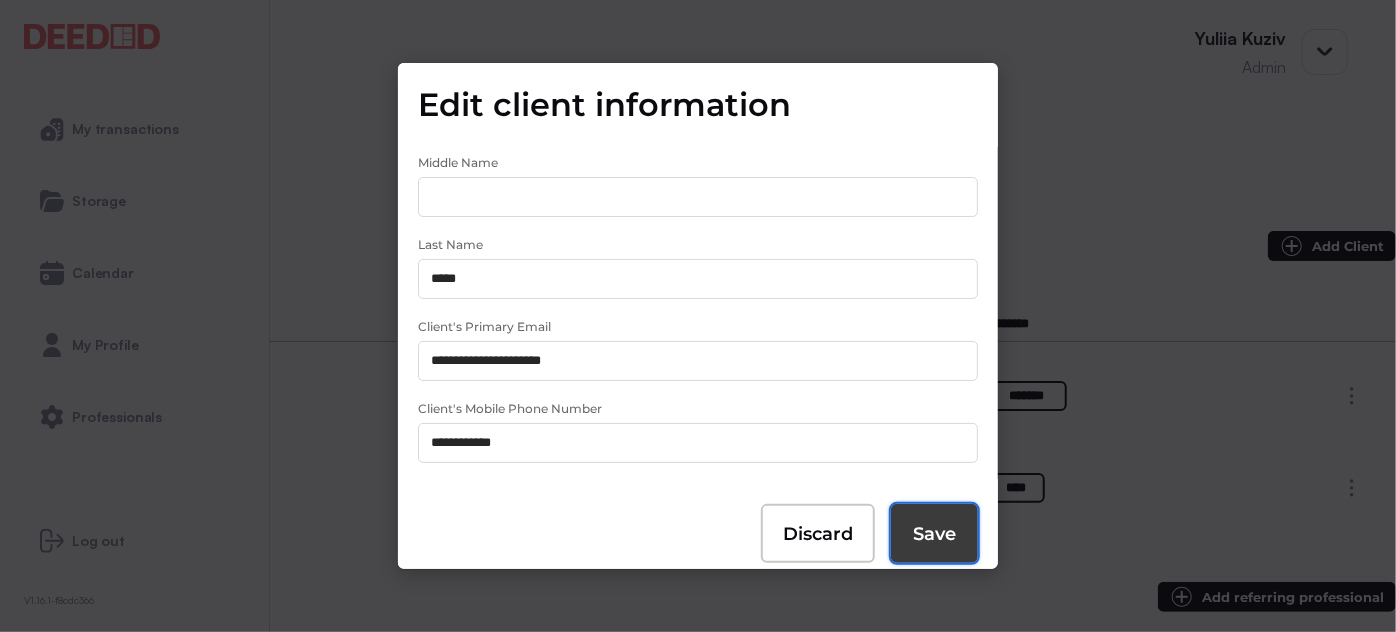 click on "Save" at bounding box center (934, 534) 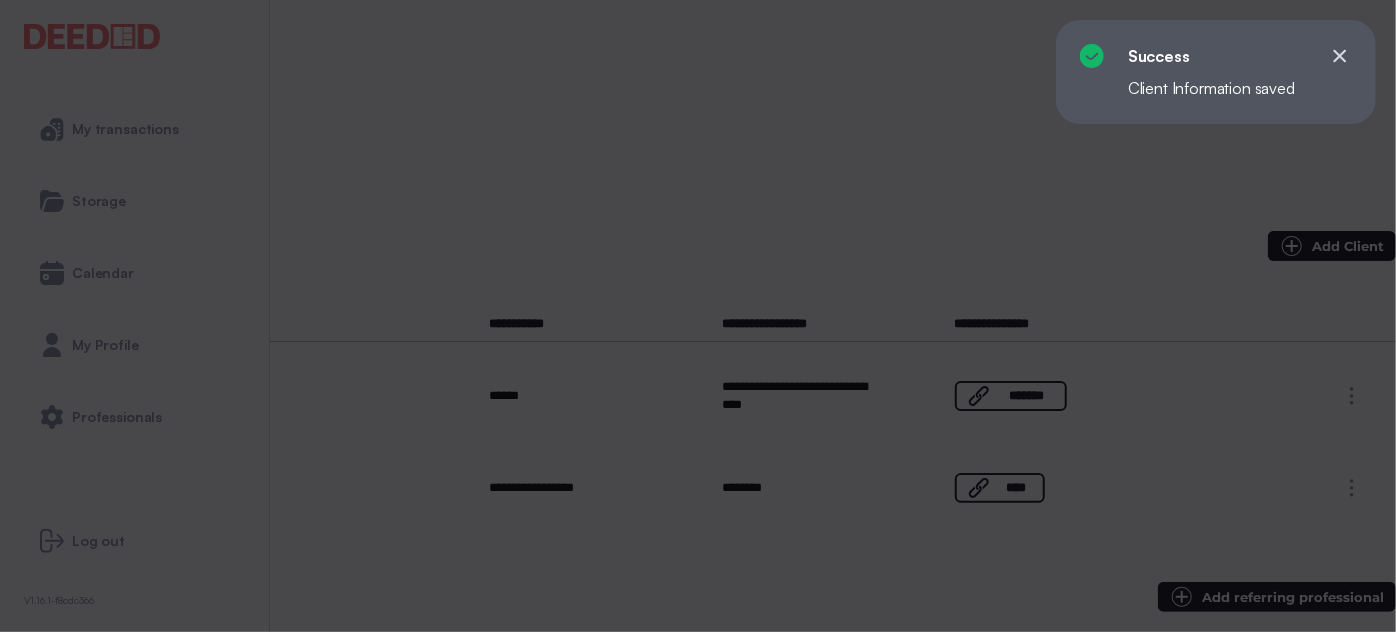 scroll, scrollTop: 0, scrollLeft: 0, axis: both 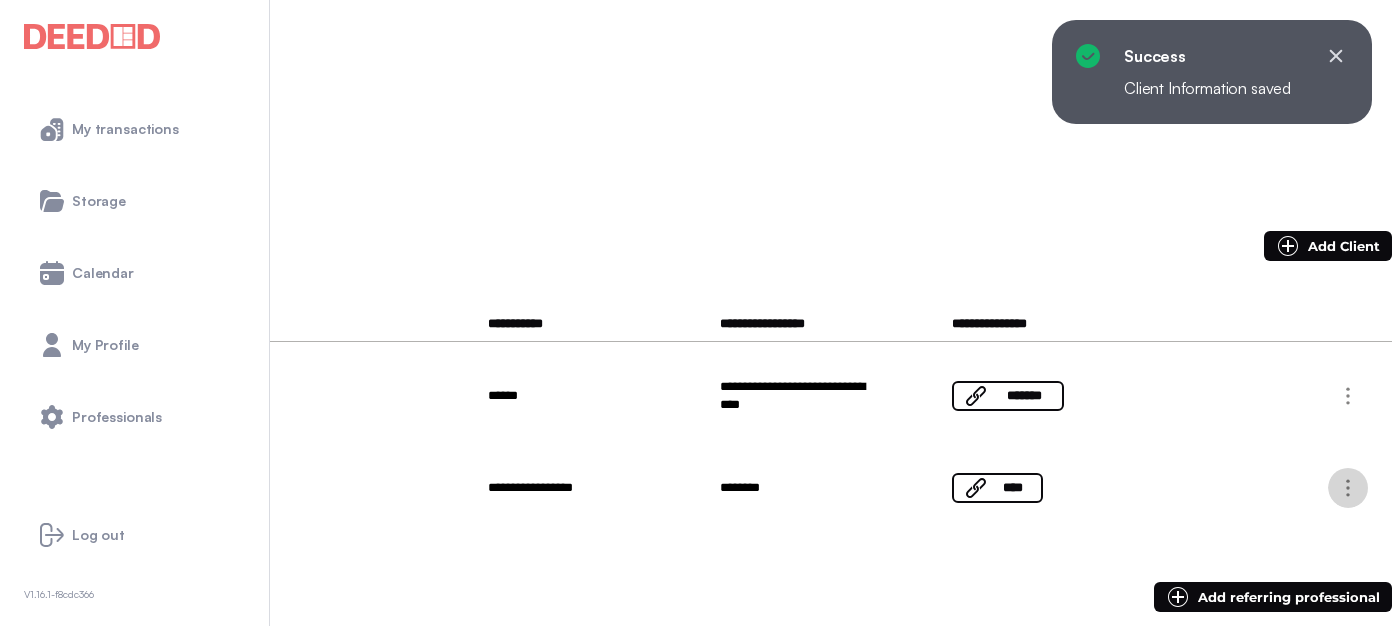 click at bounding box center (1348, 396) 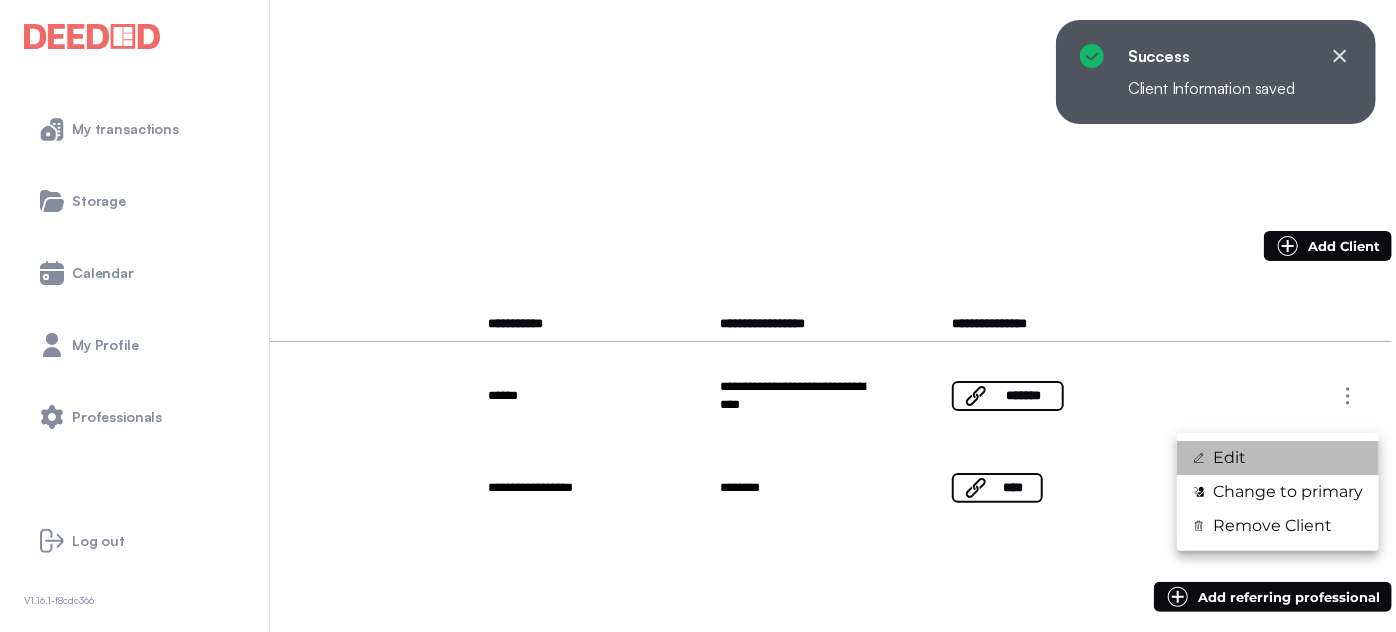 click on "Edit" at bounding box center (1278, 458) 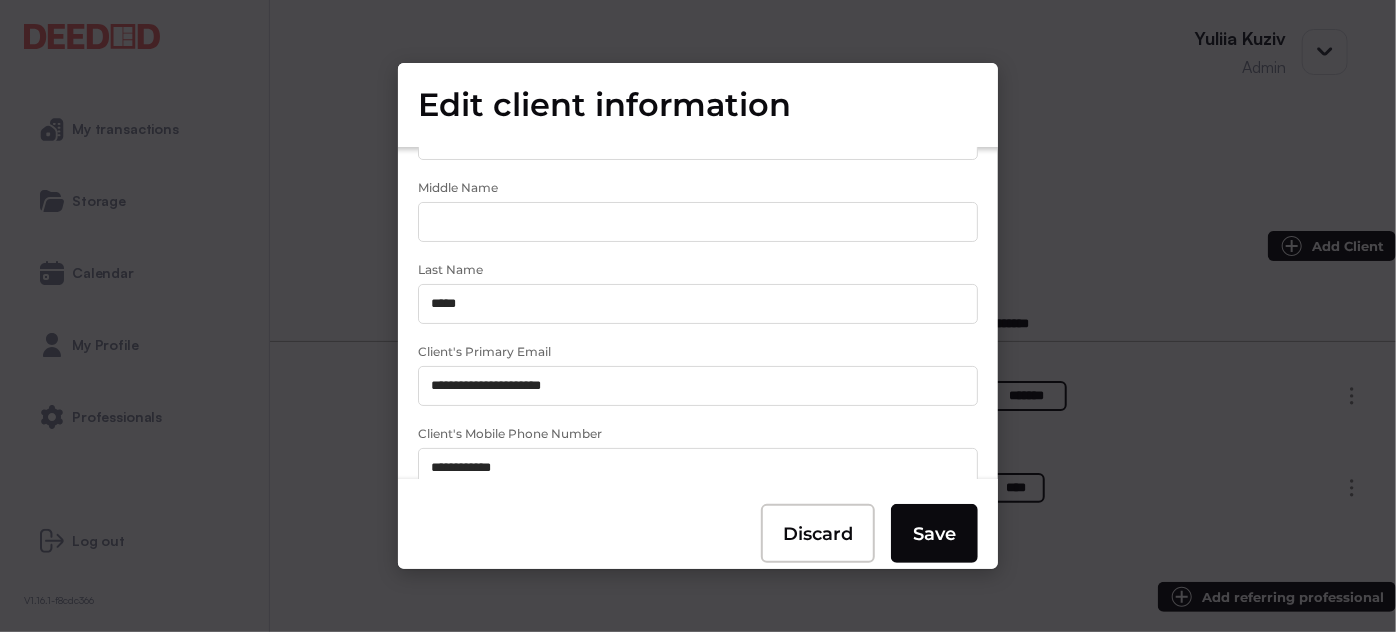 scroll, scrollTop: 128, scrollLeft: 0, axis: vertical 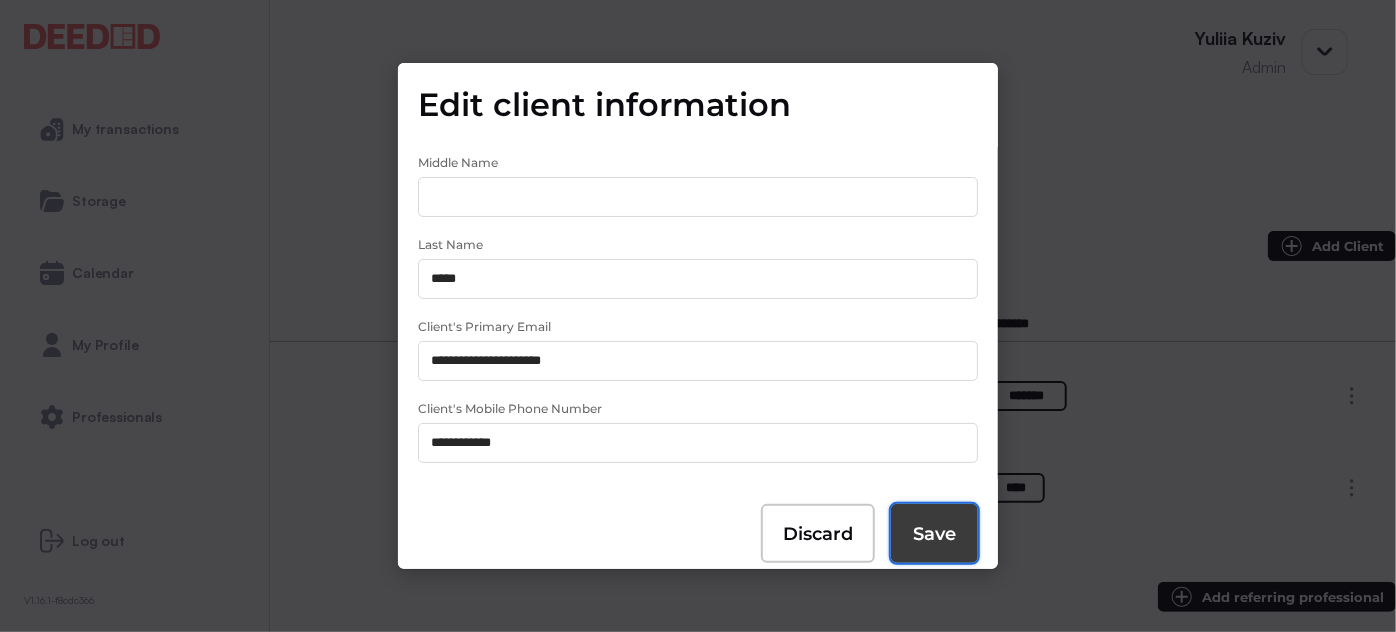 click on "Save" at bounding box center (934, 534) 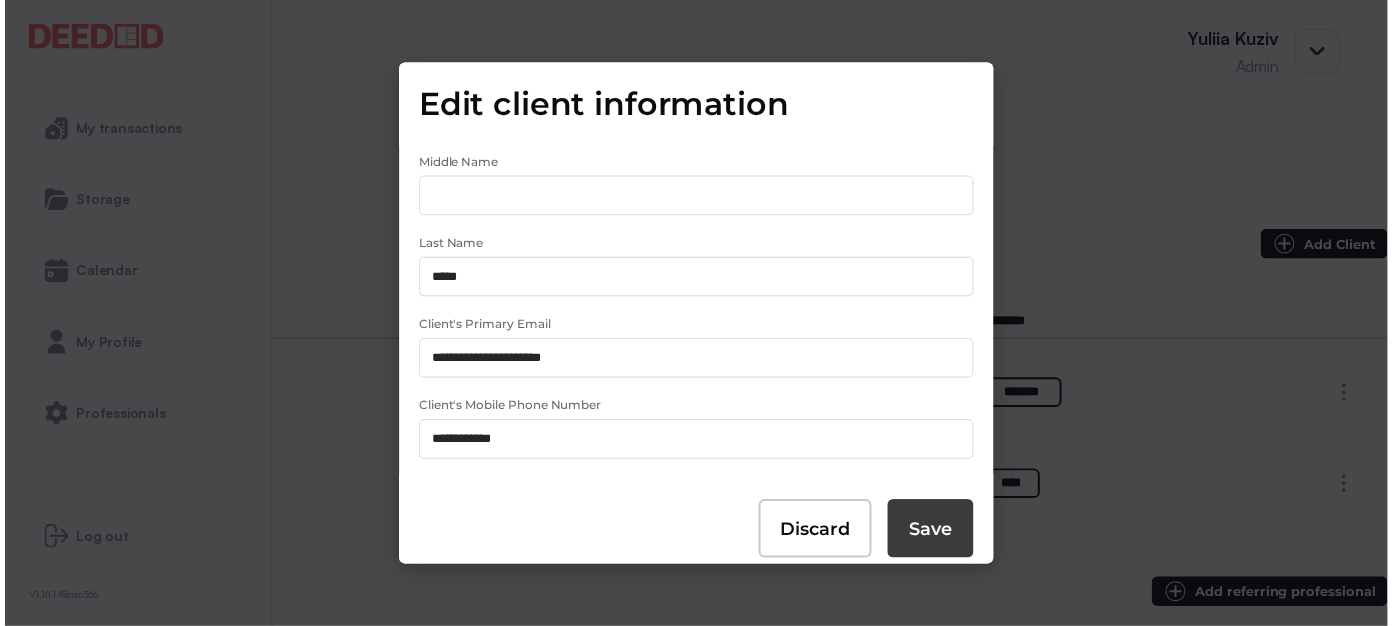 scroll, scrollTop: 0, scrollLeft: 0, axis: both 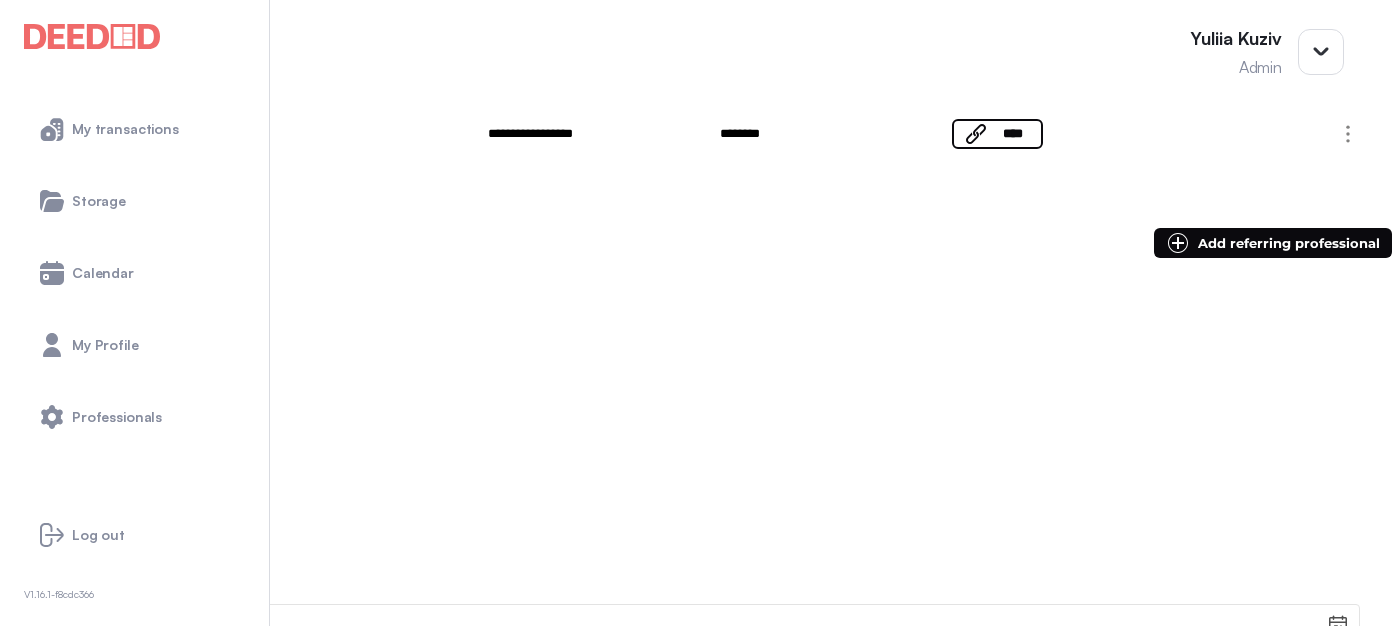 click on "**********" at bounding box center [696, 465] 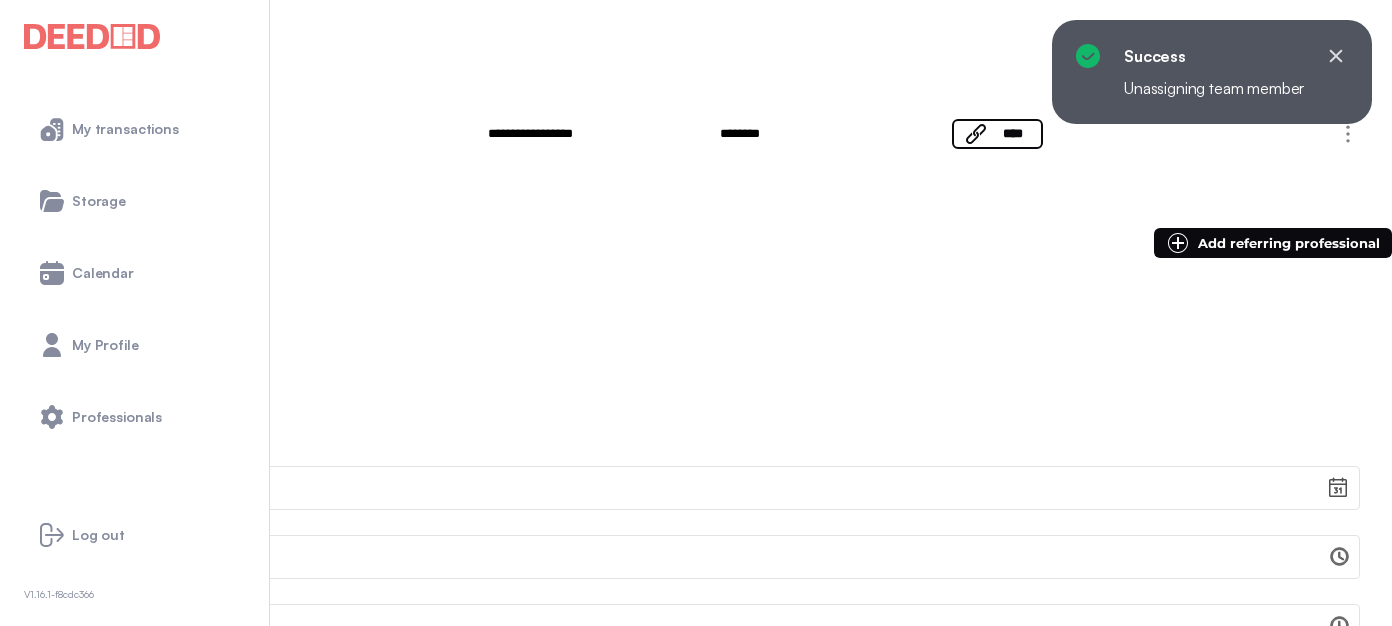 click at bounding box center (11, 294) 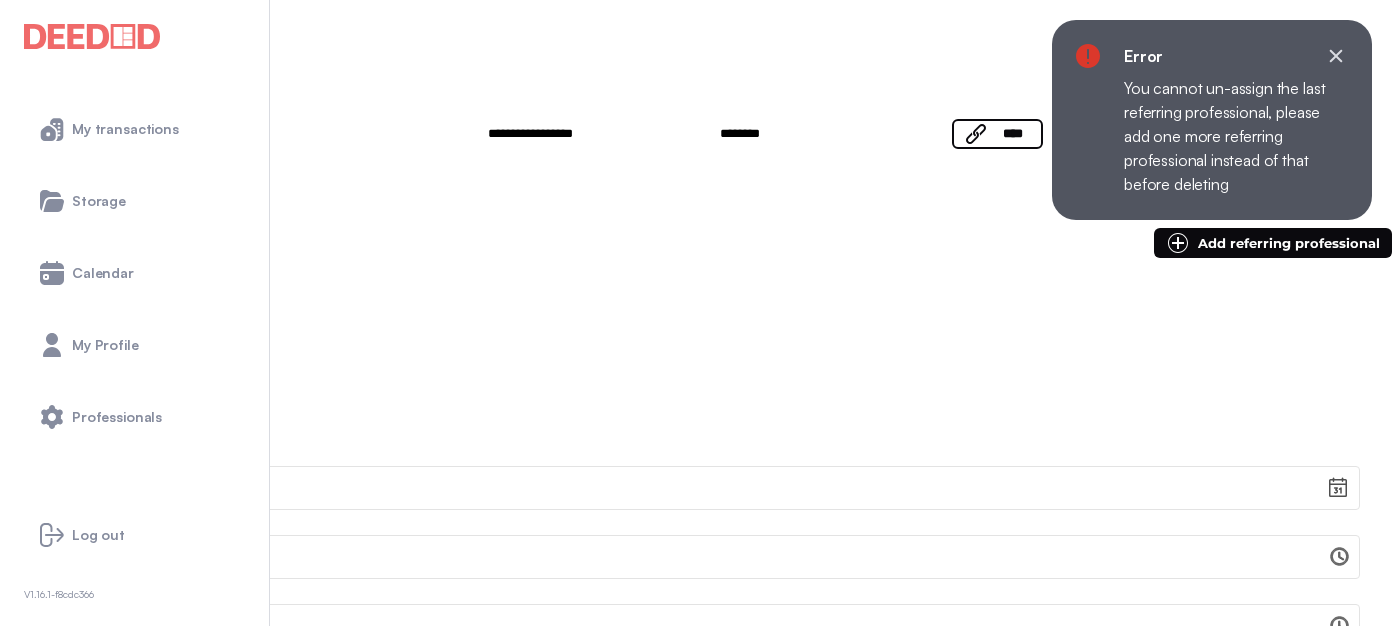 click at bounding box center (11, 294) 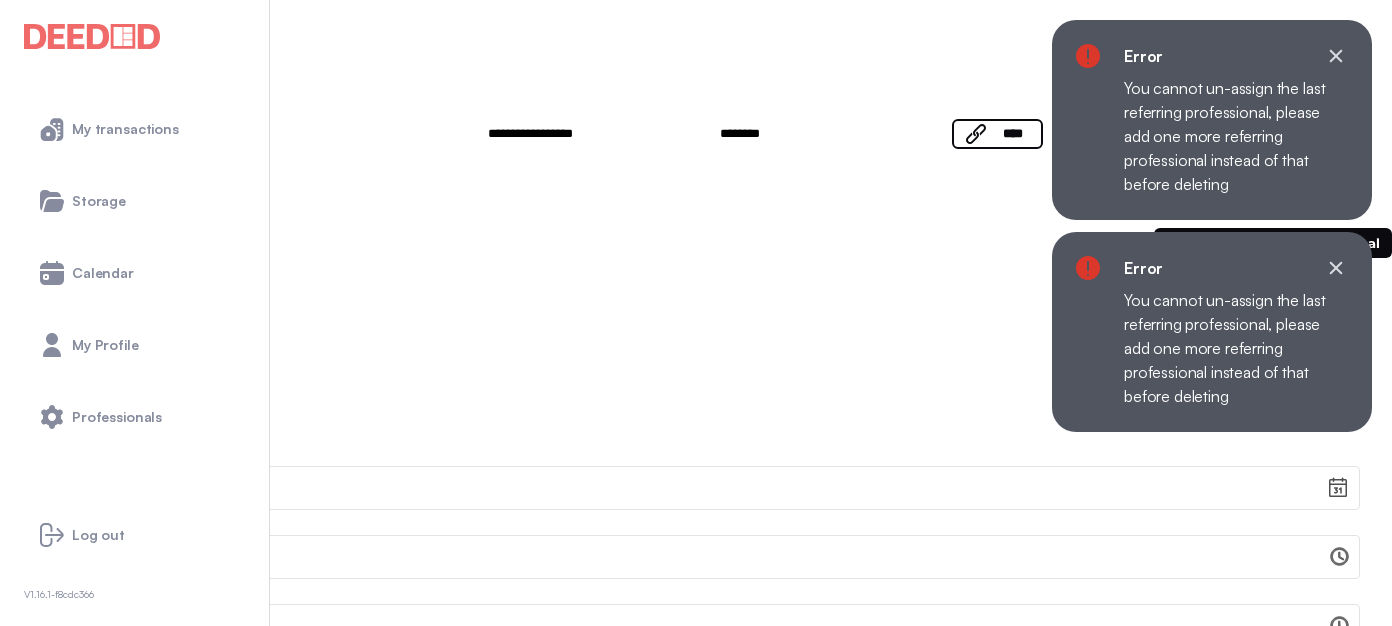 click on "**********" at bounding box center [696, 327] 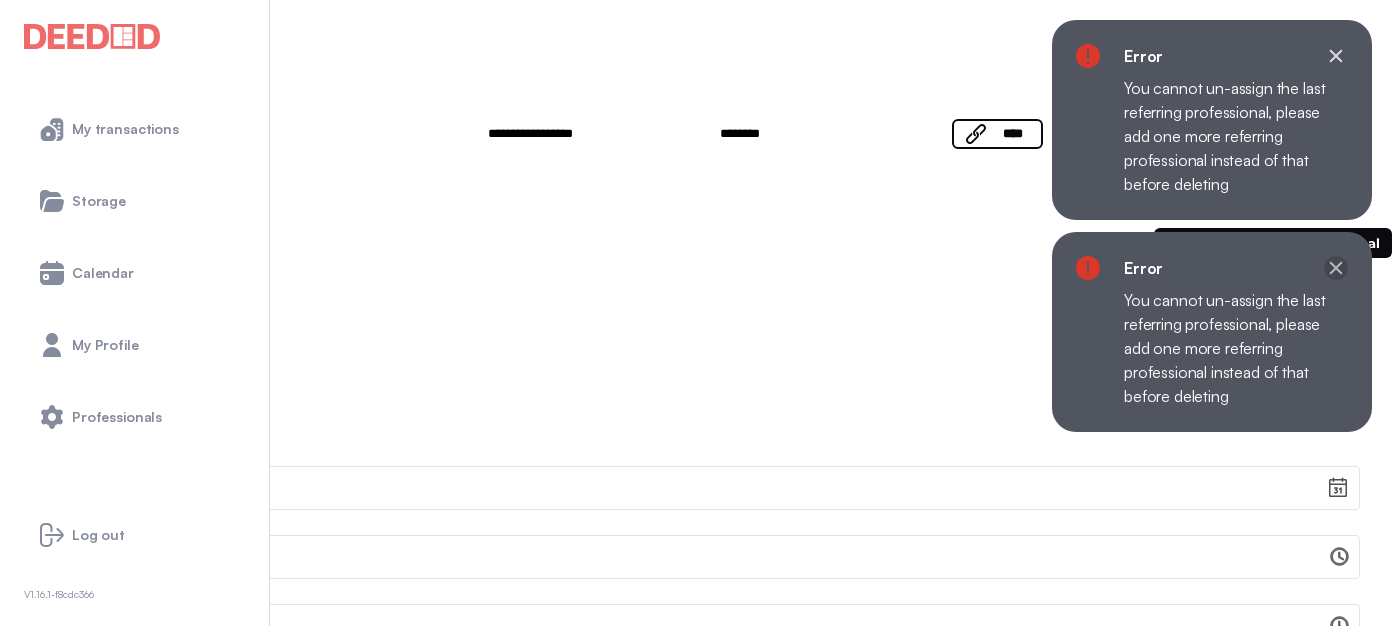 click at bounding box center [1336, 56] 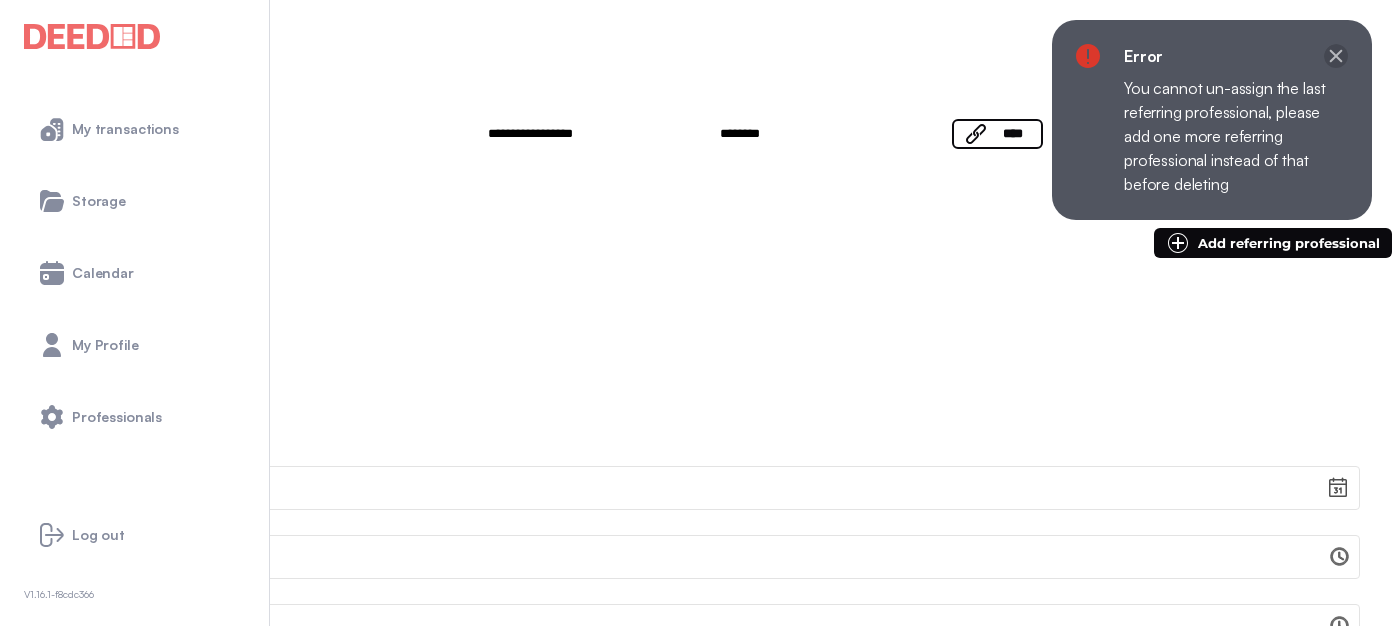 click at bounding box center (1336, 56) 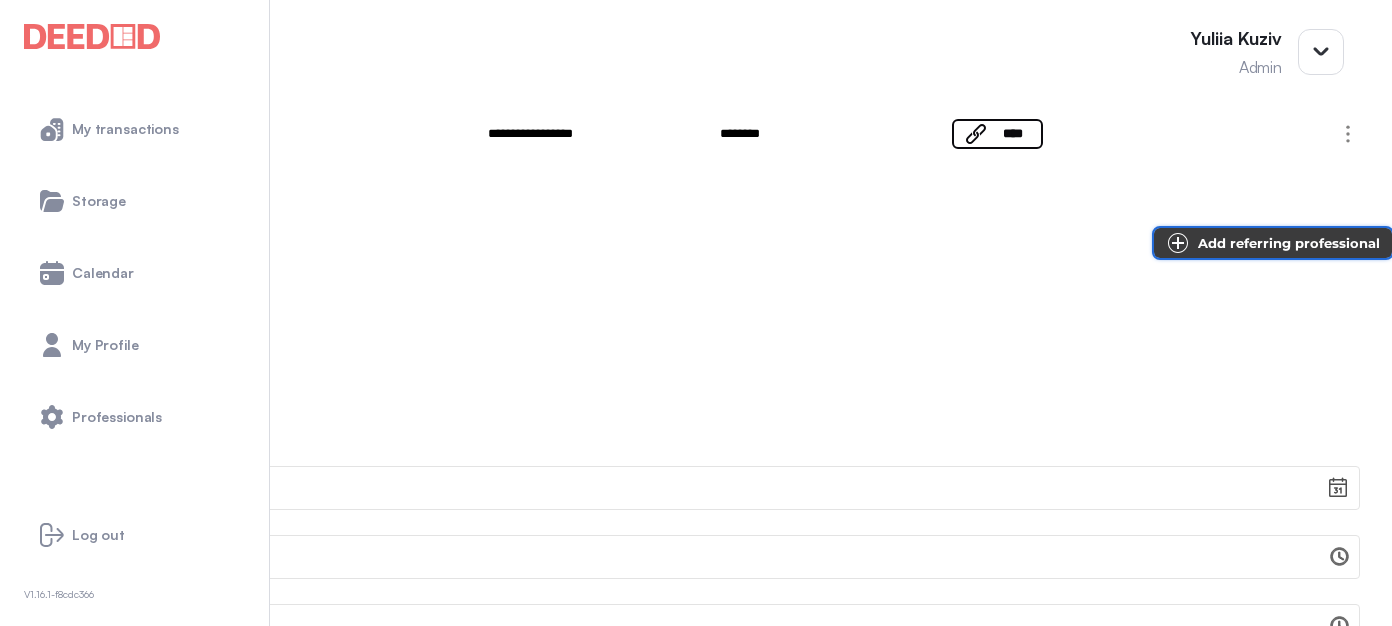 click on "Add referring professional" at bounding box center (1273, 243) 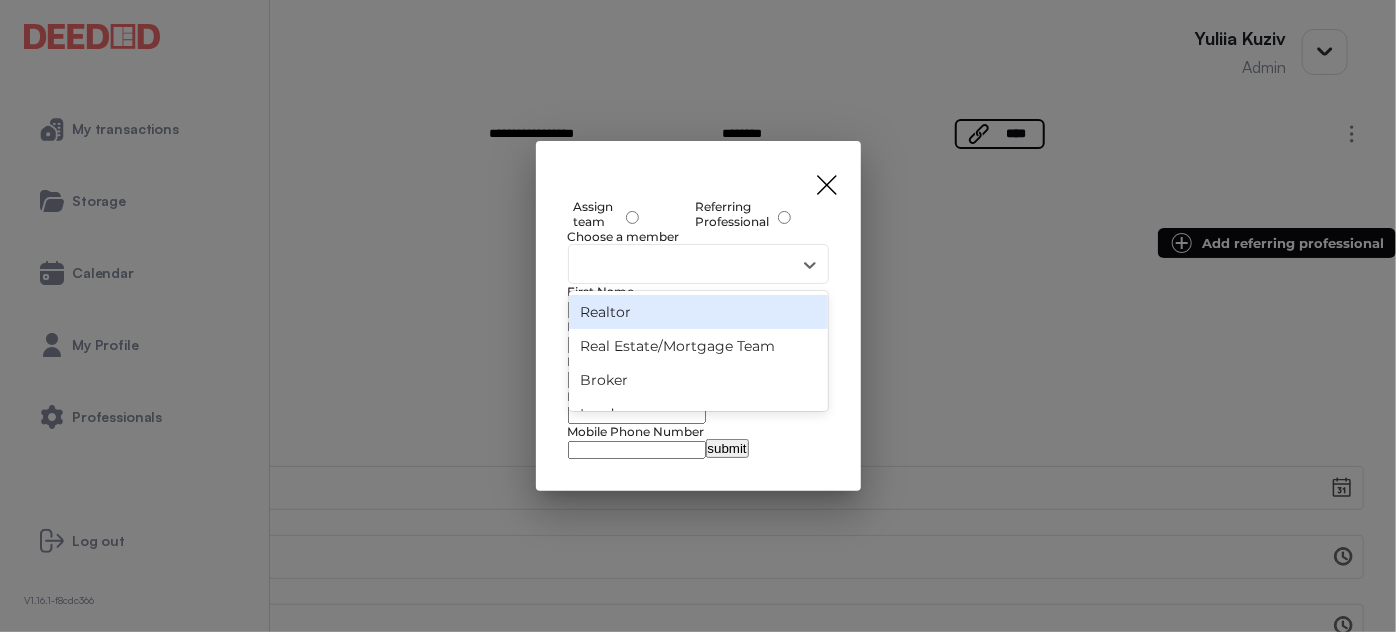 click at bounding box center [680, 265] 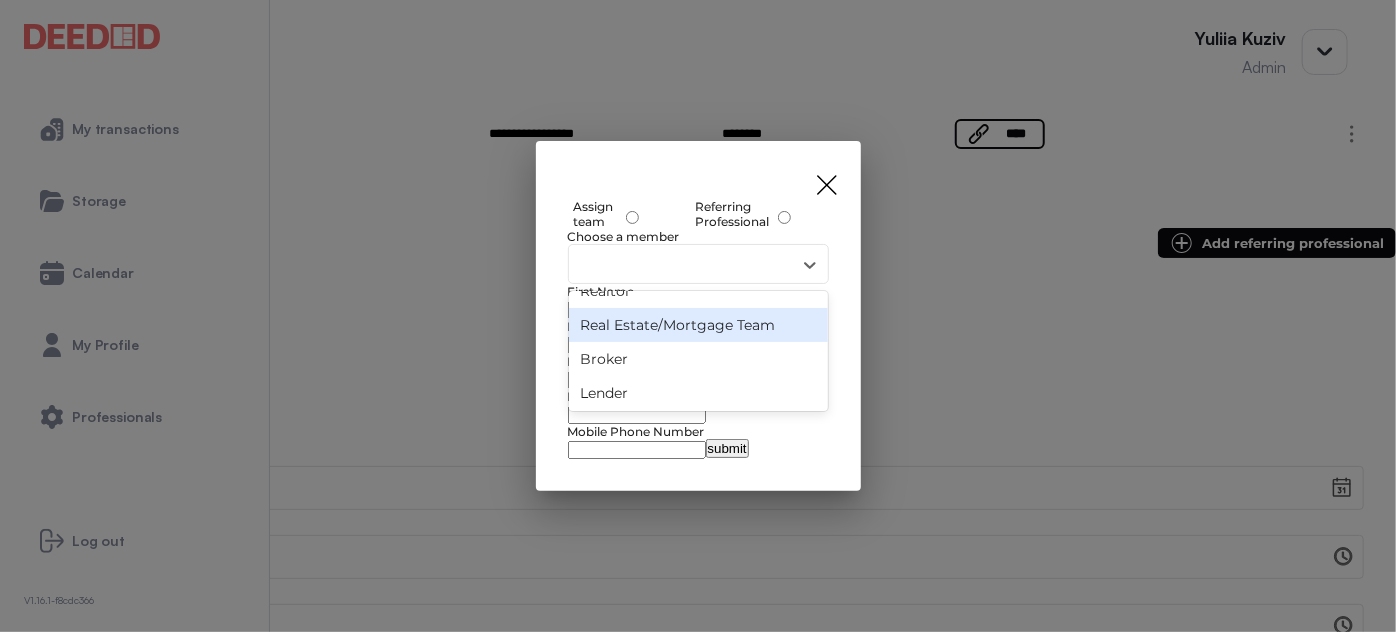 scroll, scrollTop: 0, scrollLeft: 0, axis: both 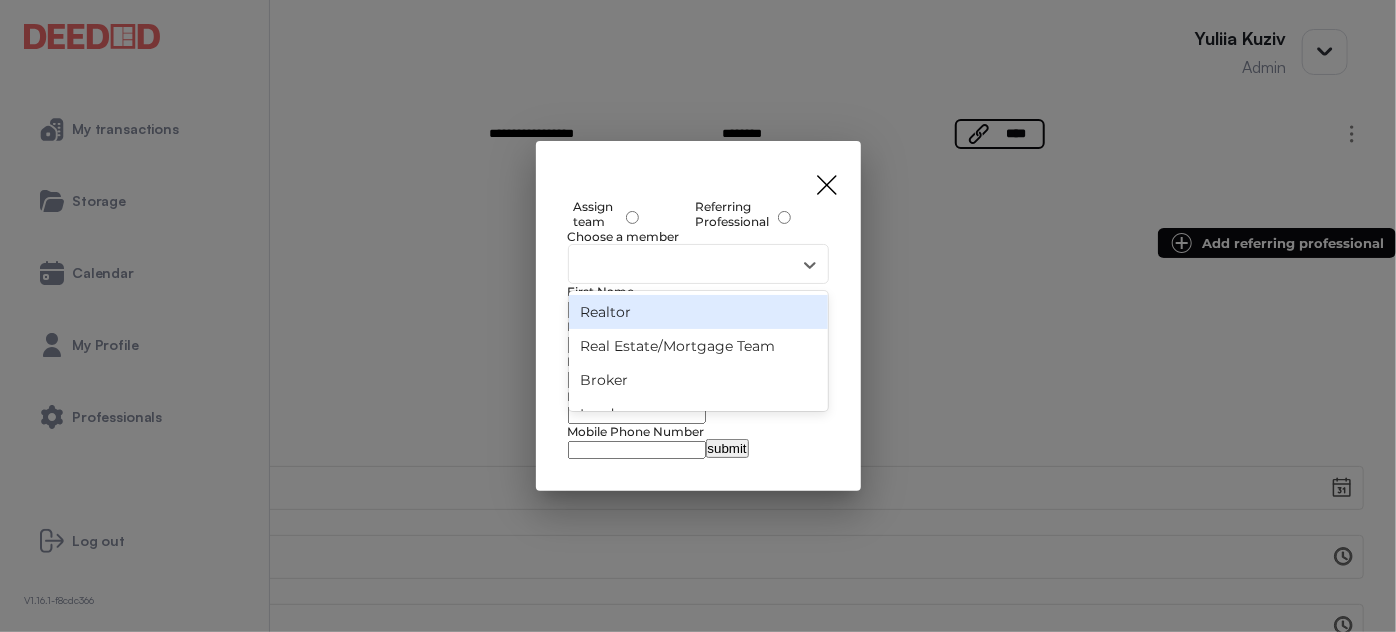 click on "Realtor" at bounding box center (698, 312) 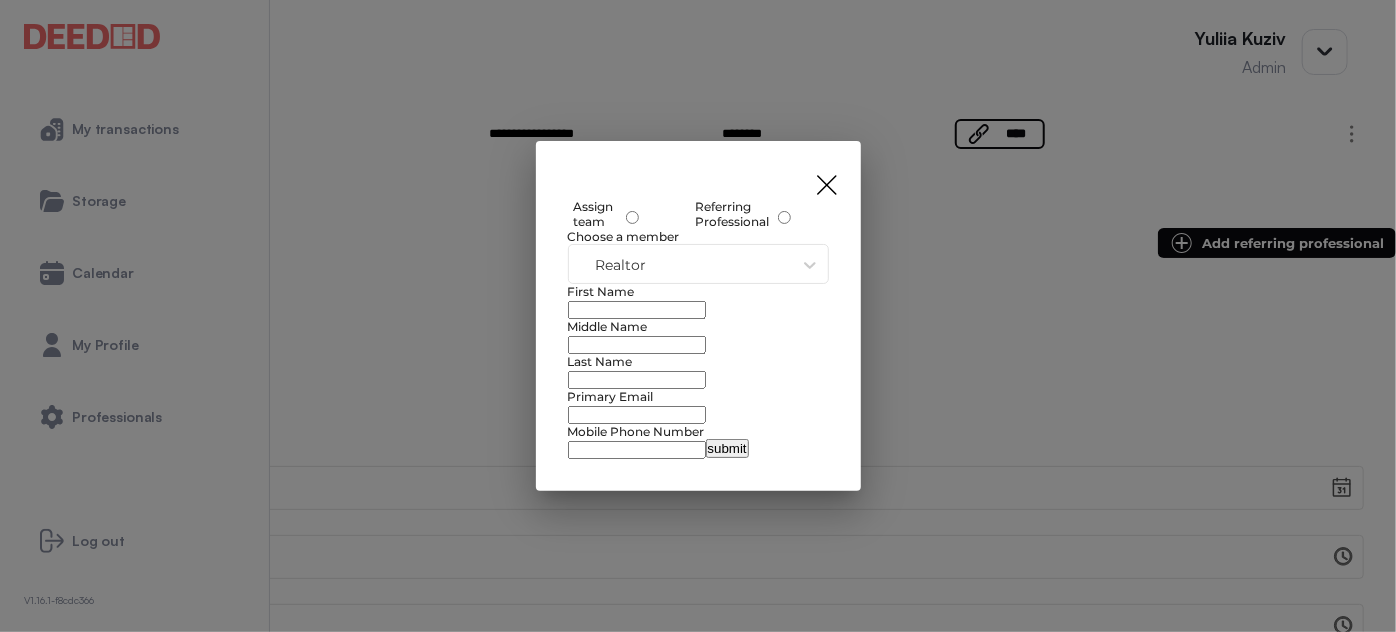 click at bounding box center (637, 310) 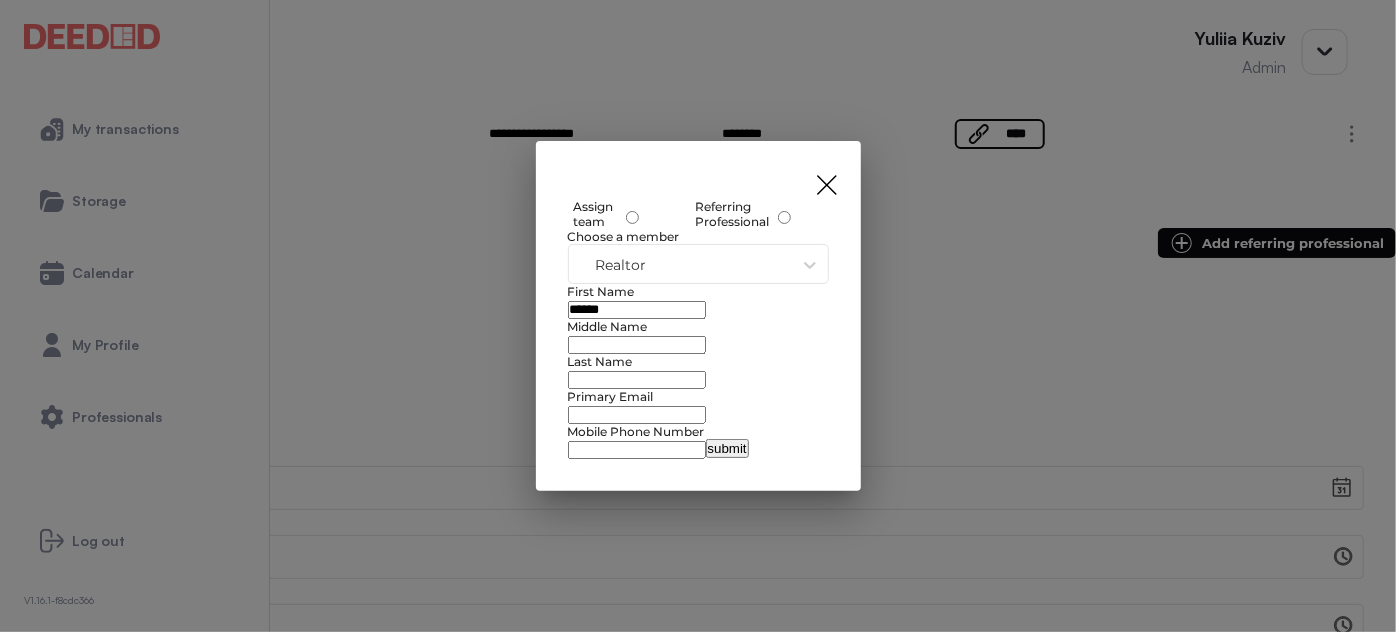 click at bounding box center [637, 345] 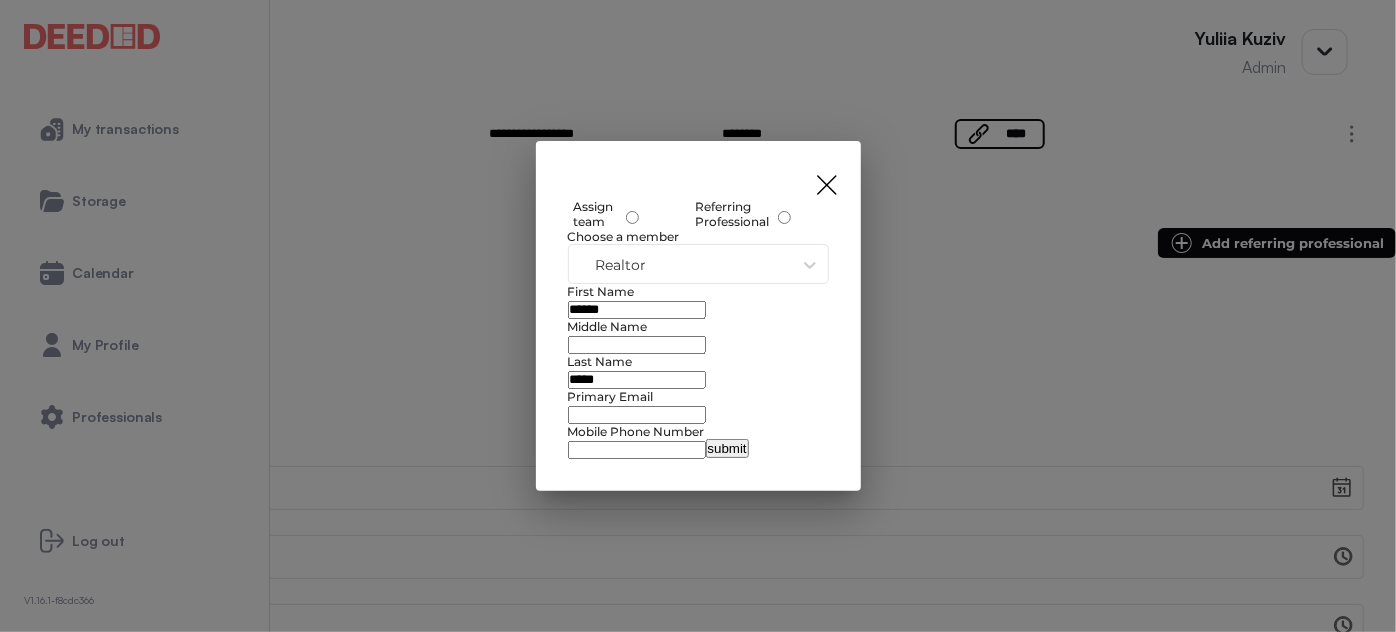 type on "*****" 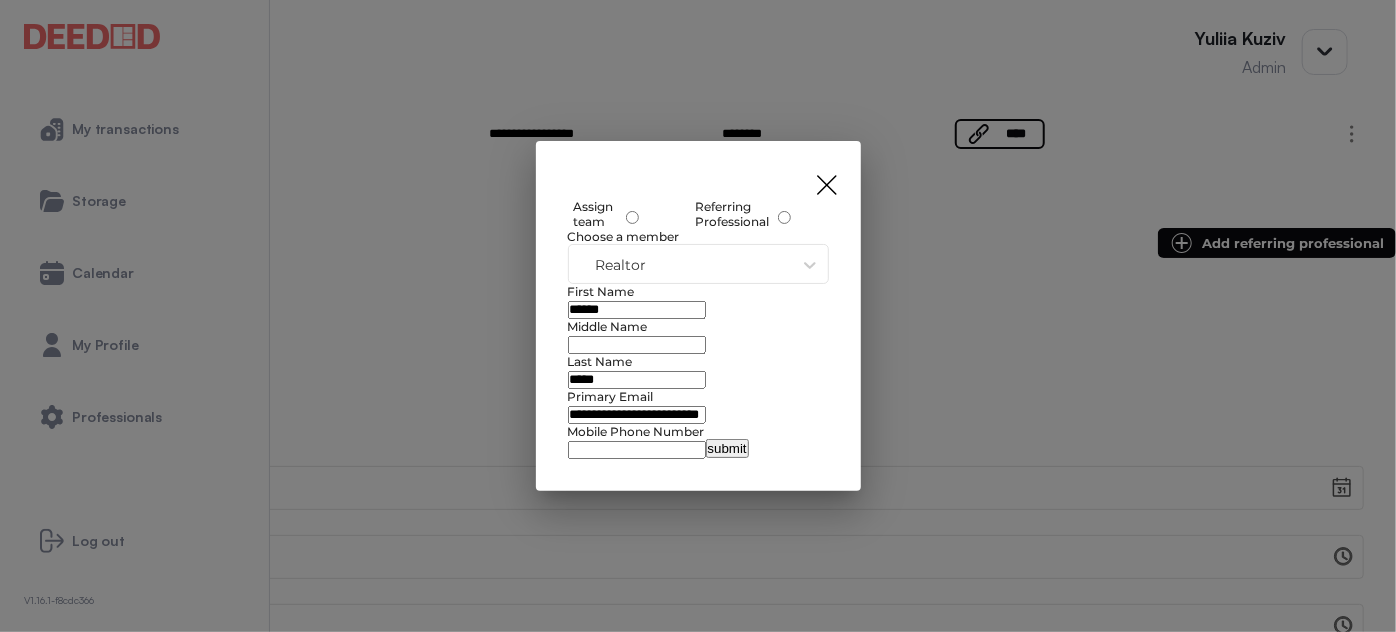 click at bounding box center [637, 450] 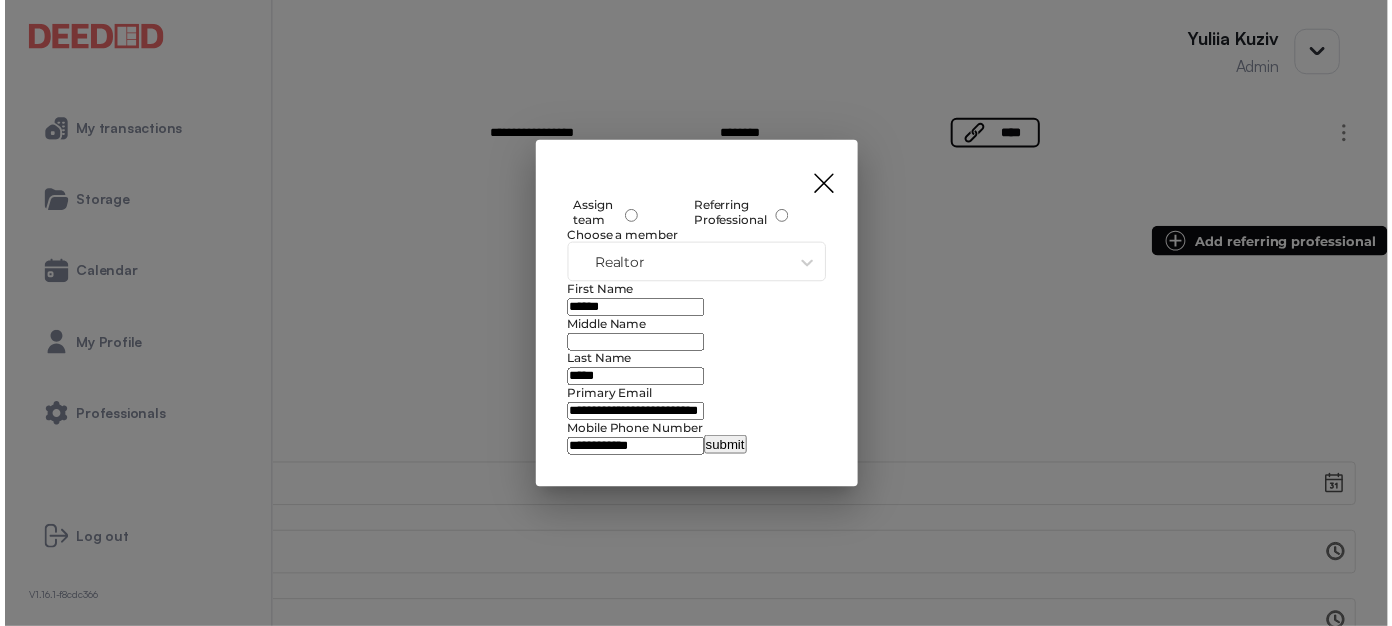 scroll, scrollTop: 77, scrollLeft: 0, axis: vertical 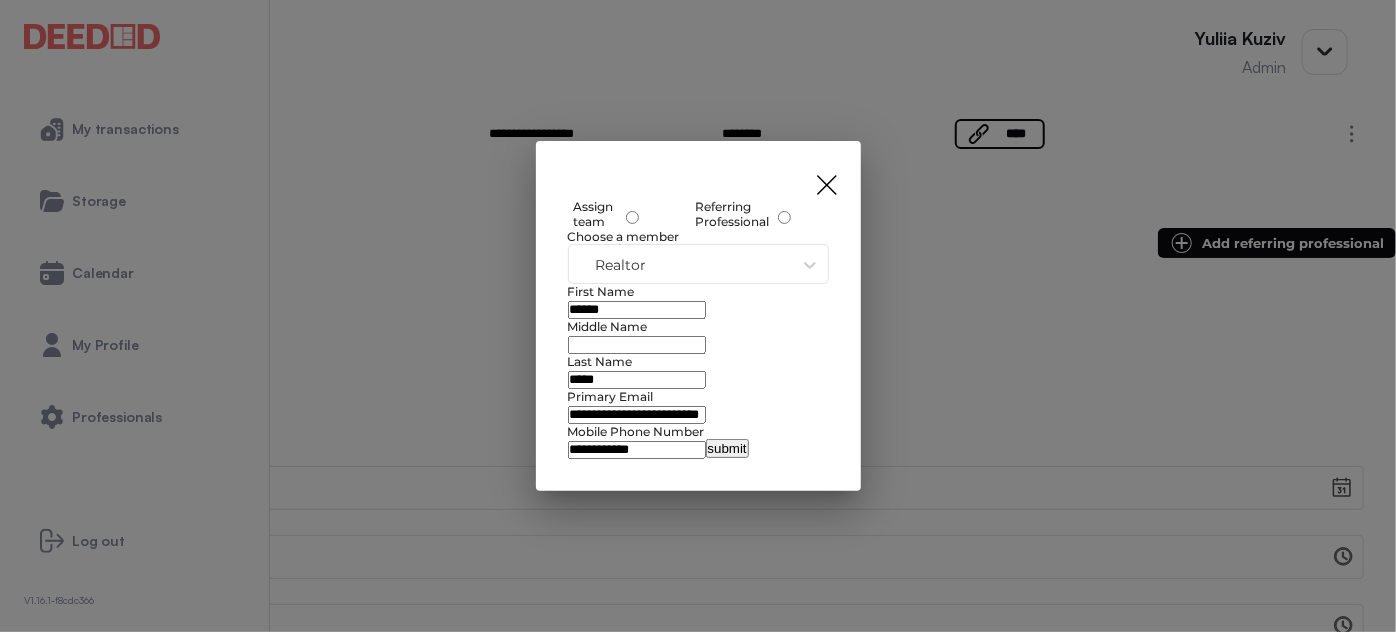 click on "submit" at bounding box center [727, 448] 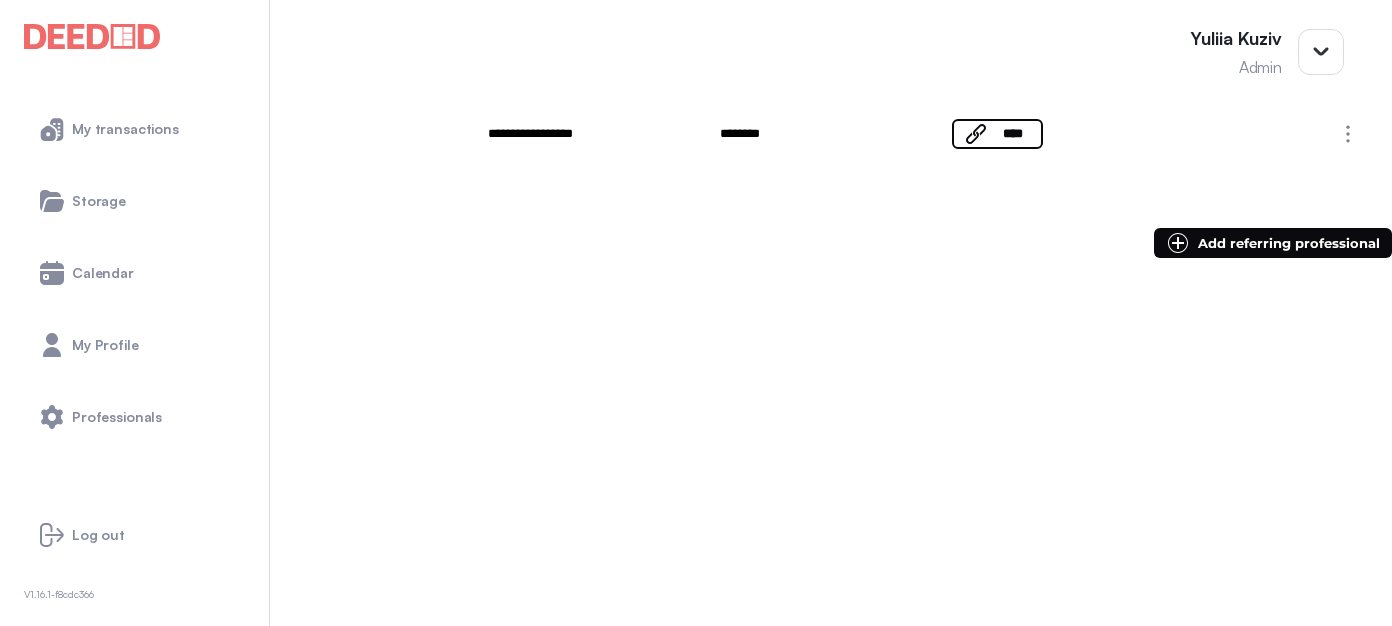 click at bounding box center [11, 294] 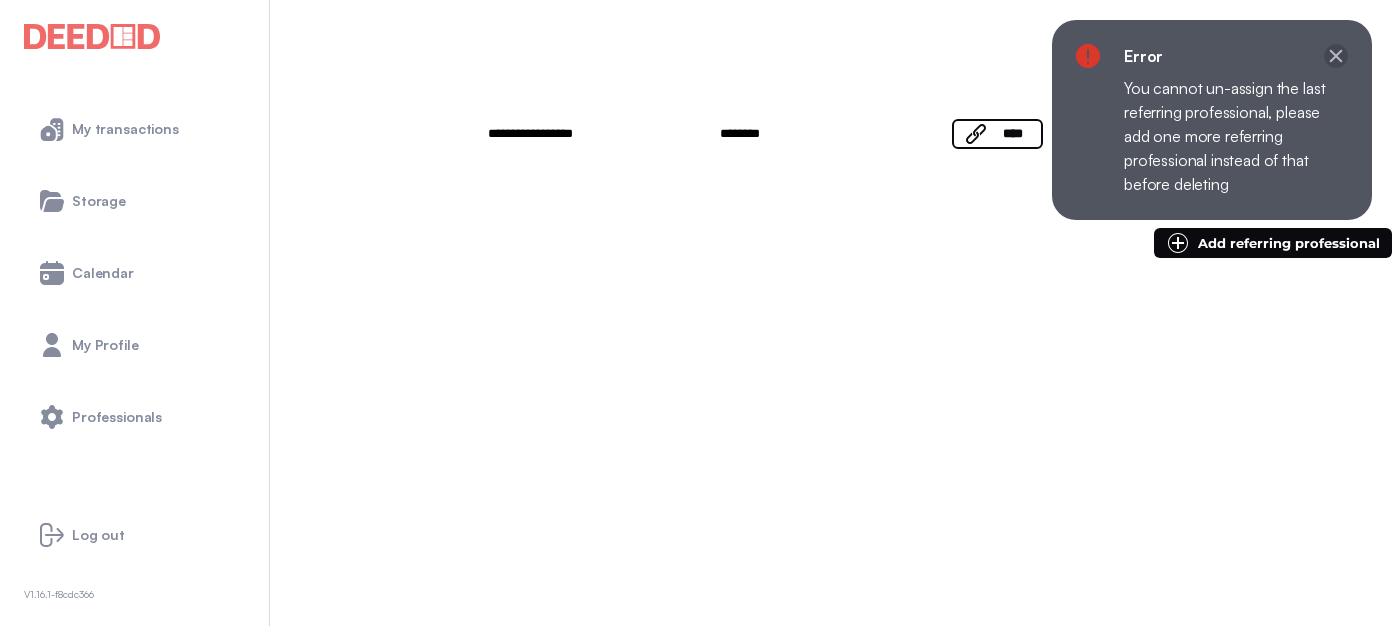 click at bounding box center [1336, 56] 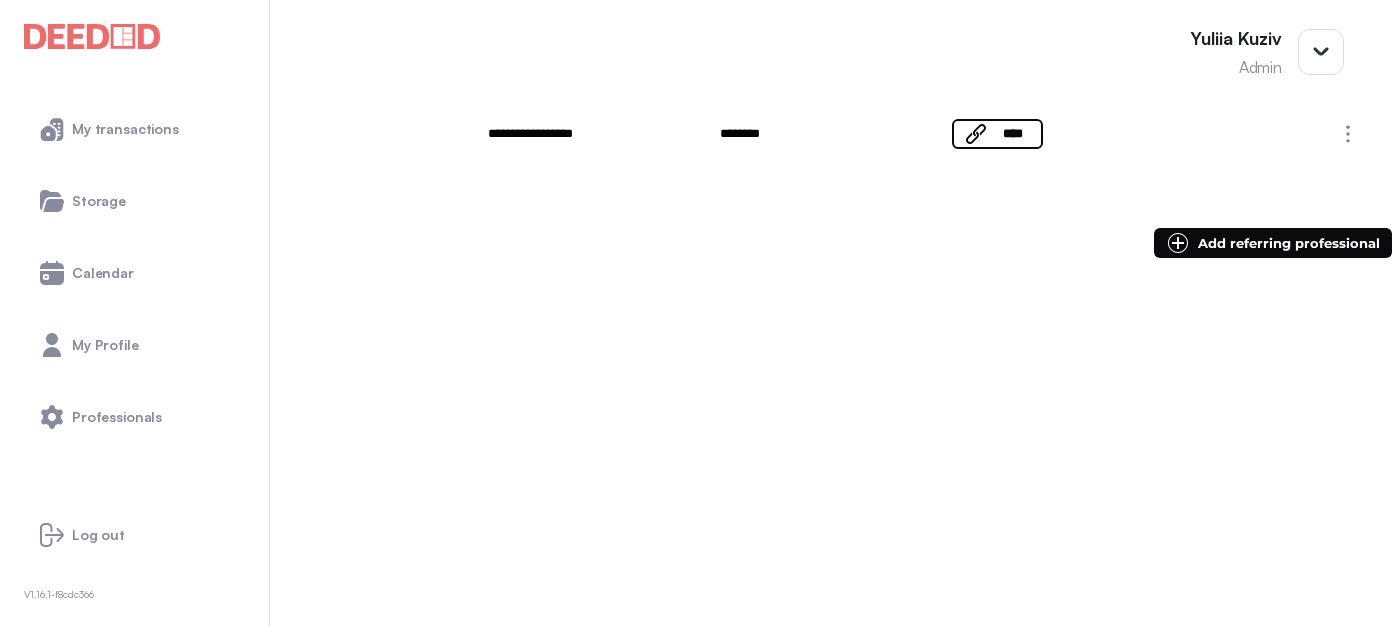 click on "[USERNAME]@[EXAMPLE.COM]" at bounding box center (131, 391) 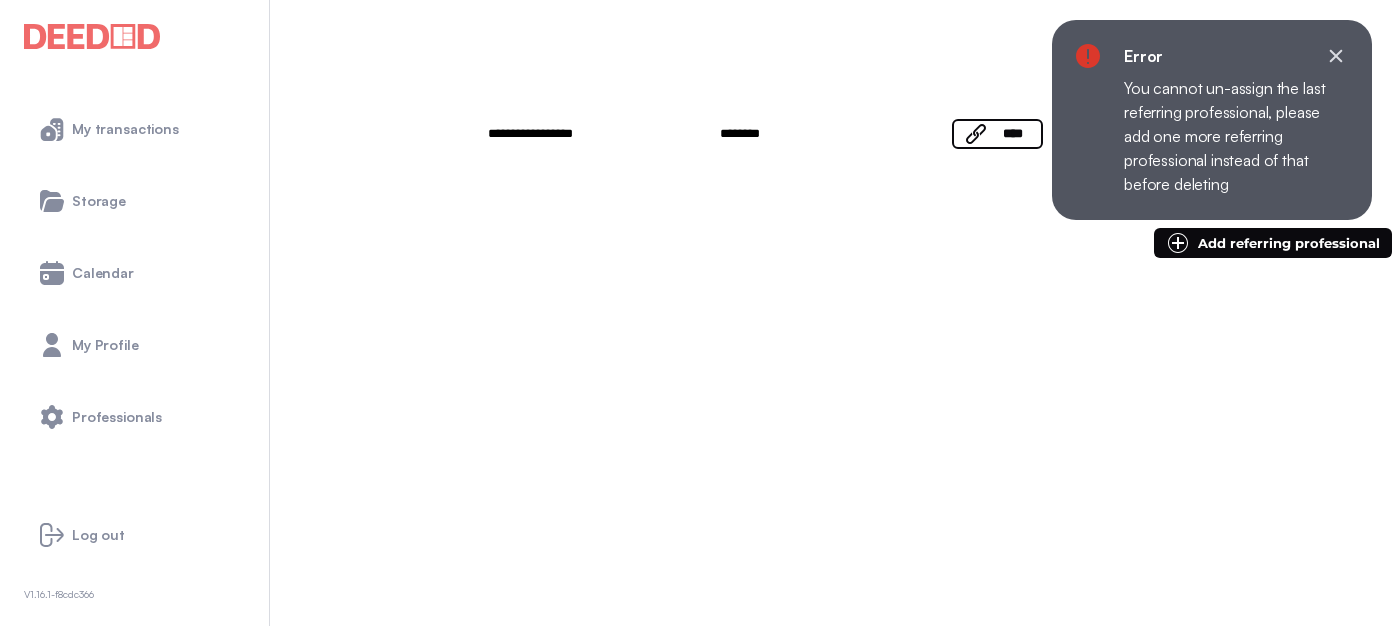 click at bounding box center [696, 294] 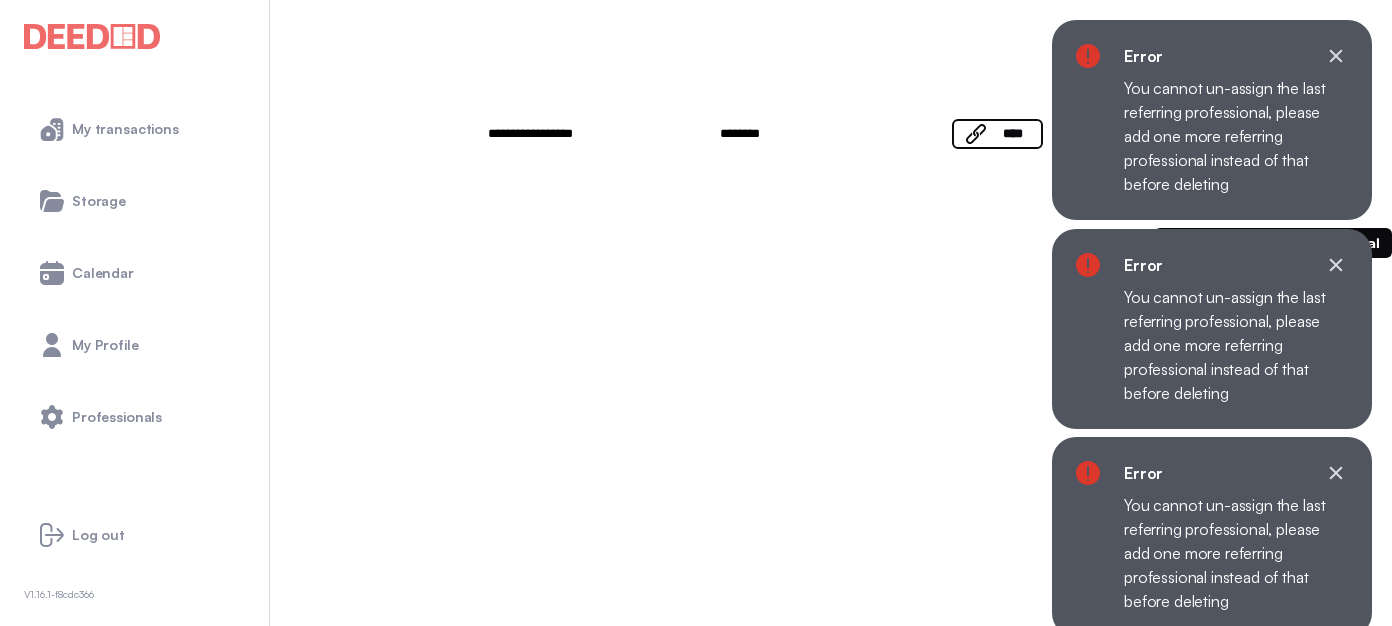 click on "**********" at bounding box center [696, 2658] 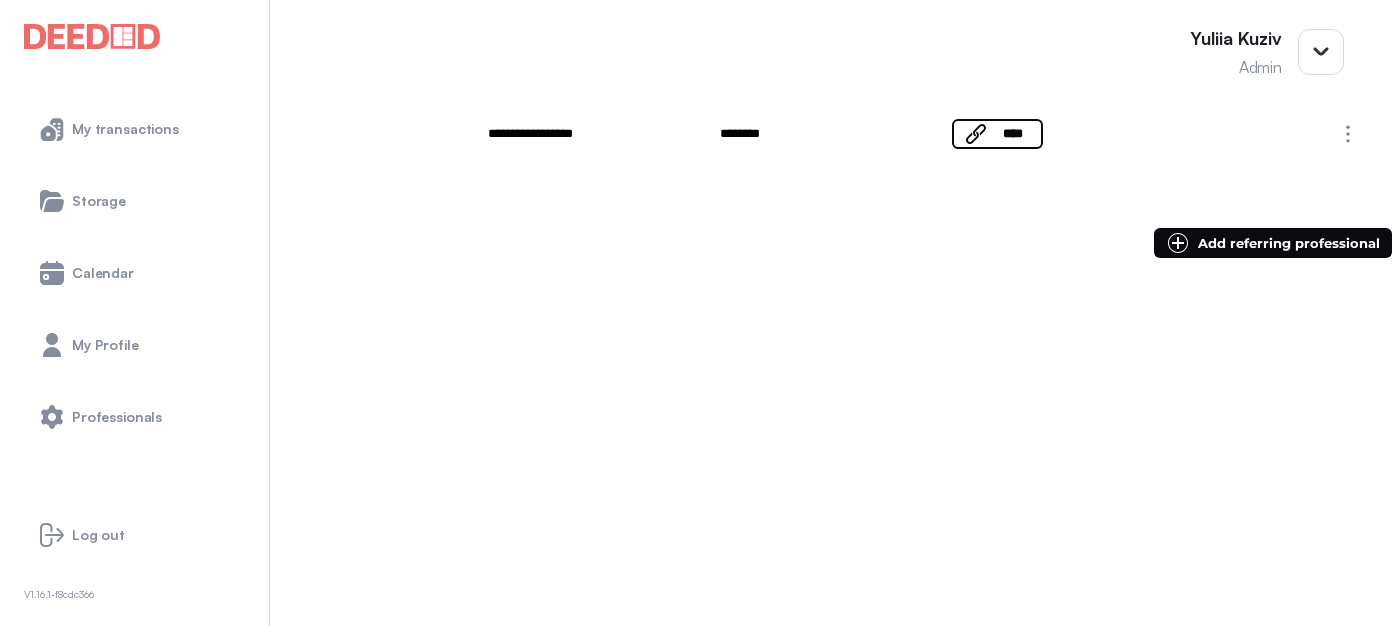 click at bounding box center (11, 294) 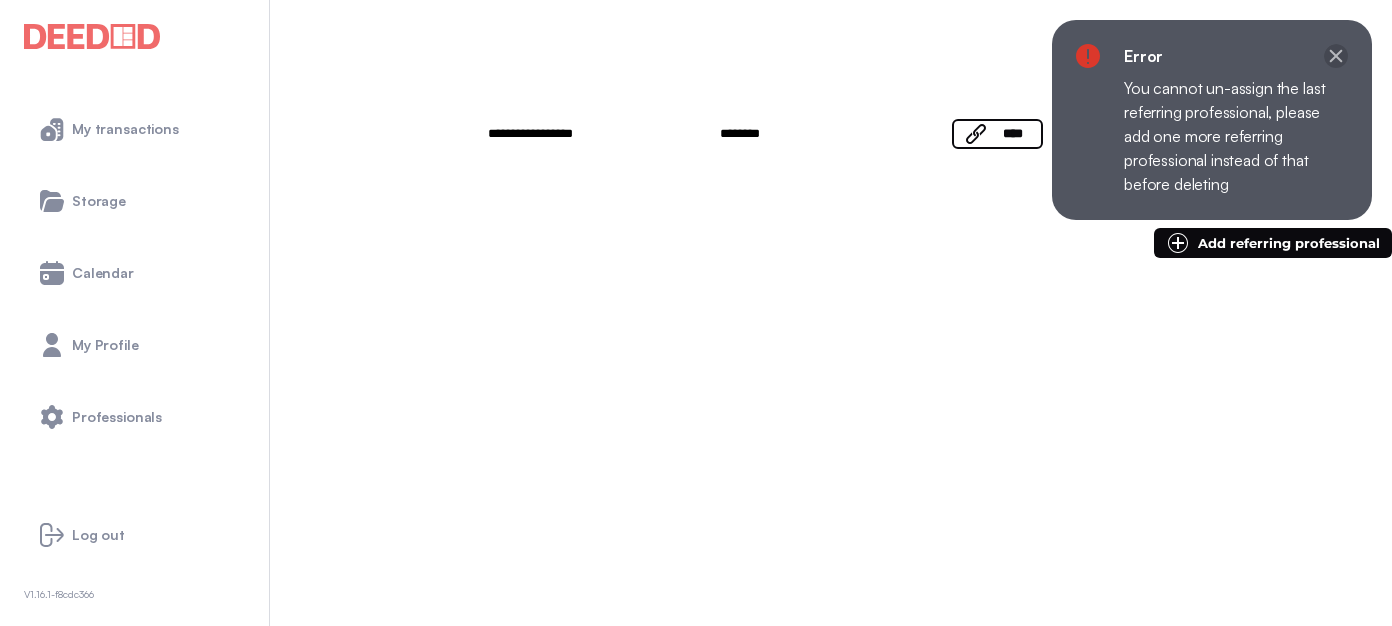 click at bounding box center (1336, 56) 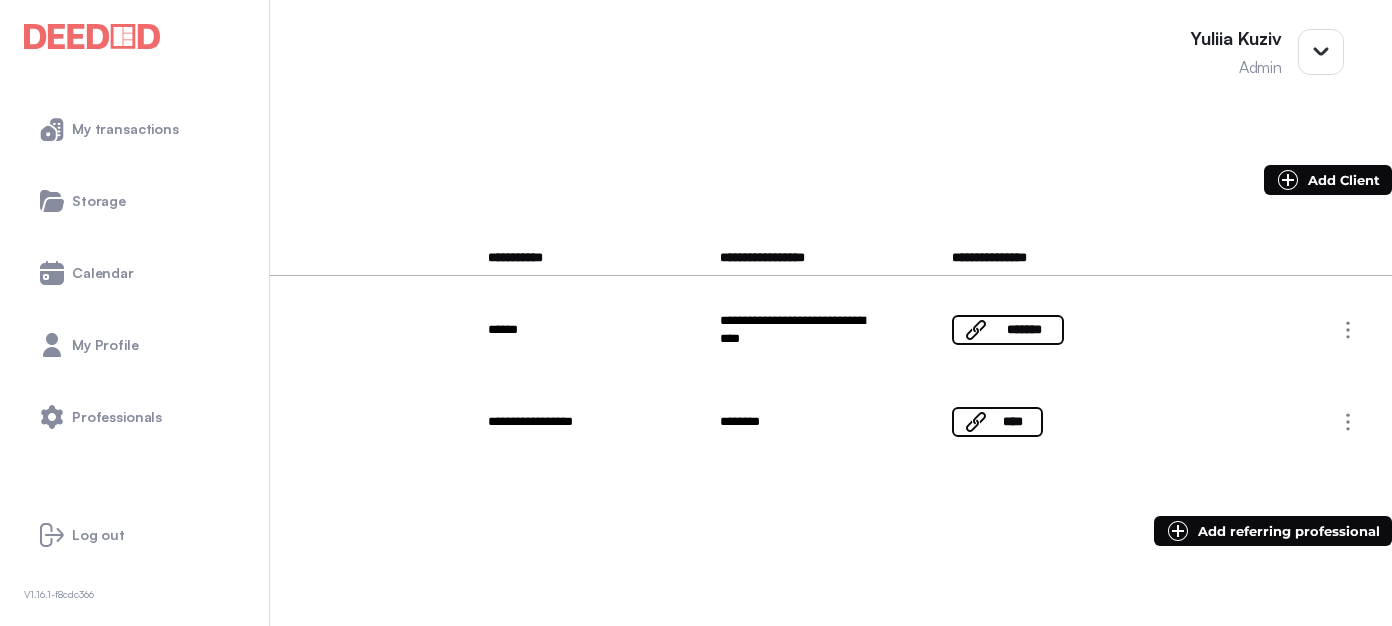 scroll, scrollTop: 312, scrollLeft: 0, axis: vertical 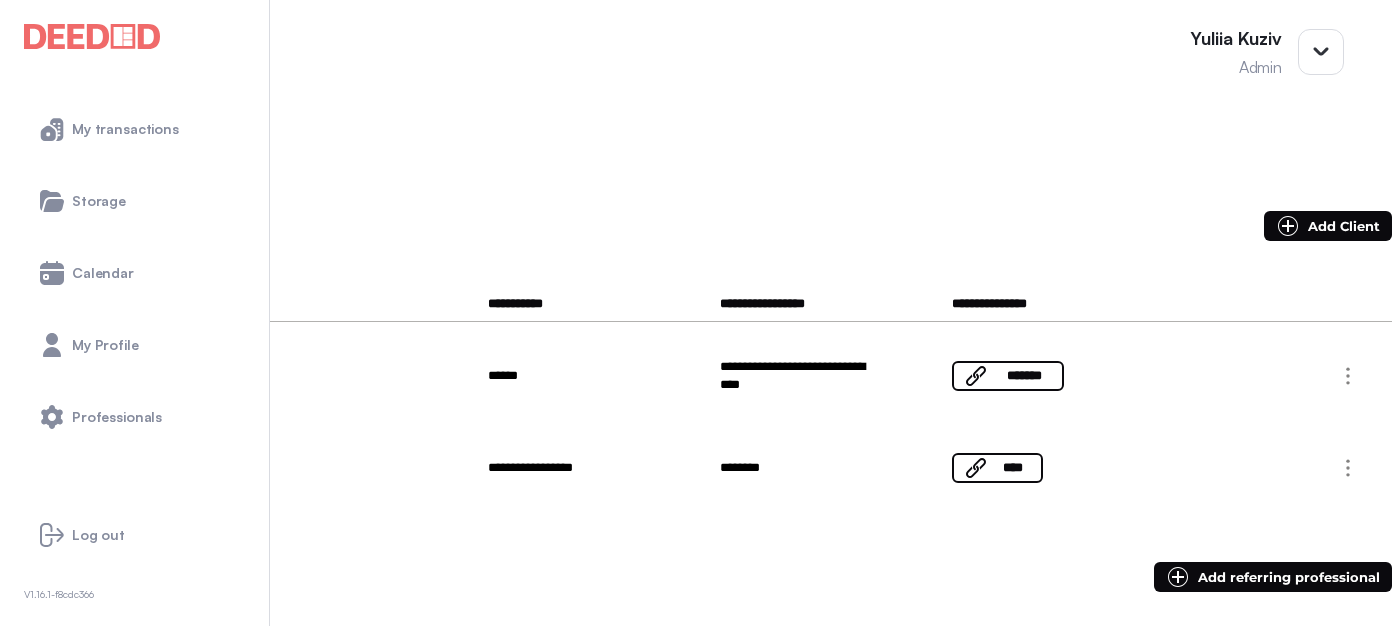 click on "**********" at bounding box center [696, 468] 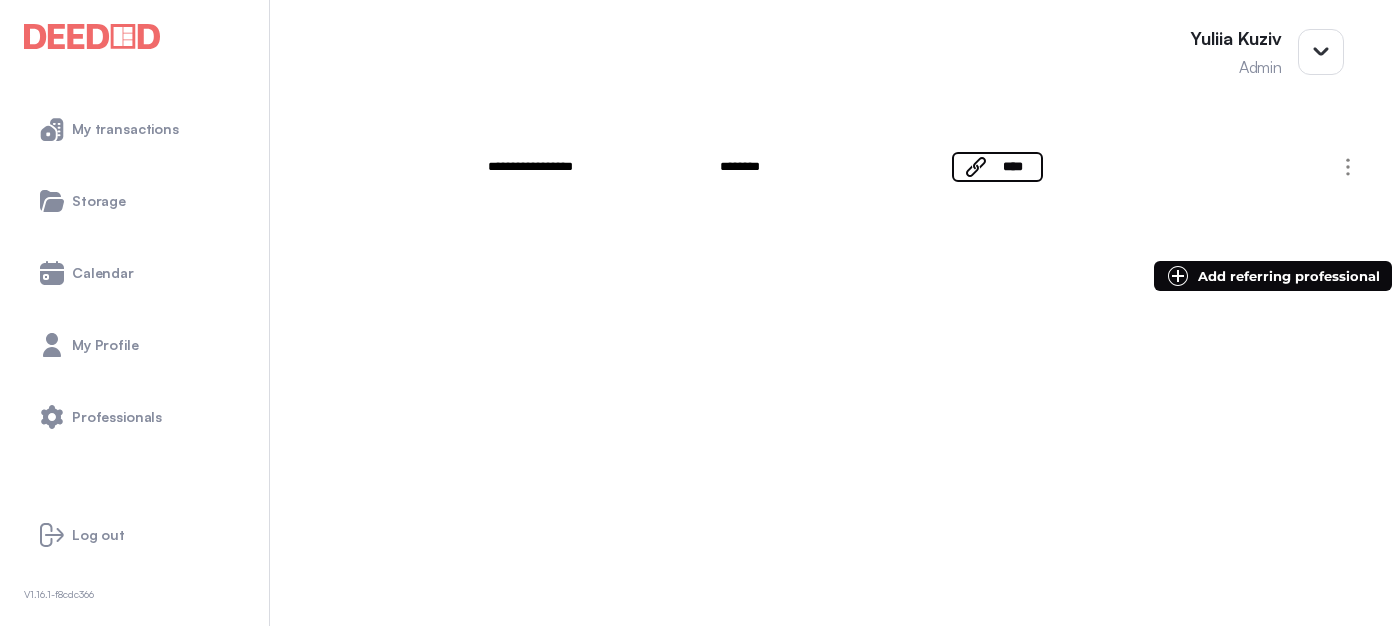 scroll, scrollTop: 643, scrollLeft: 0, axis: vertical 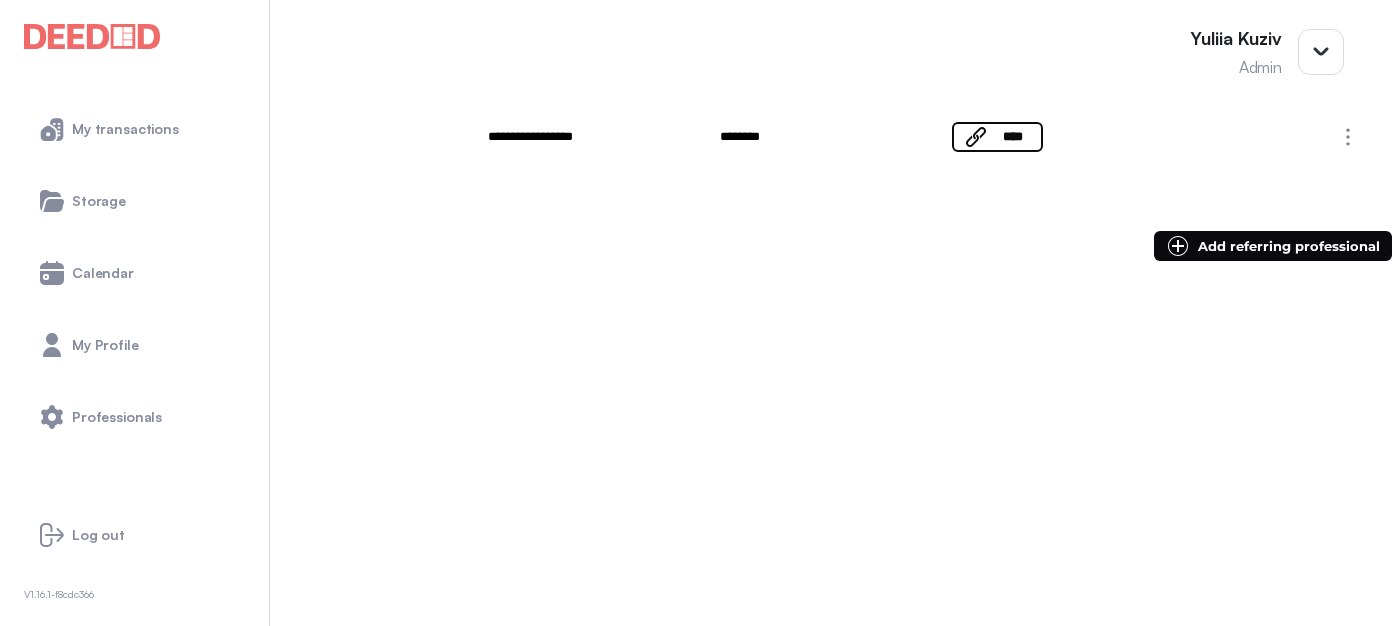 click at bounding box center [11, 297] 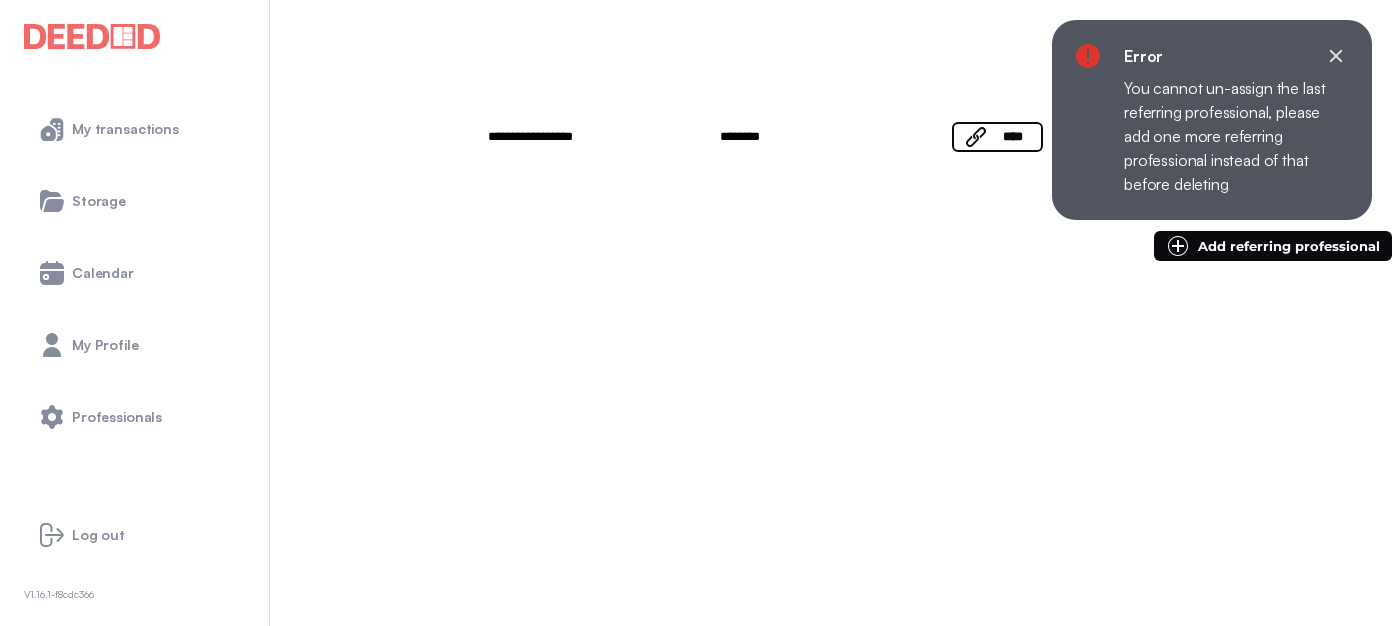 click at bounding box center [12, 321] 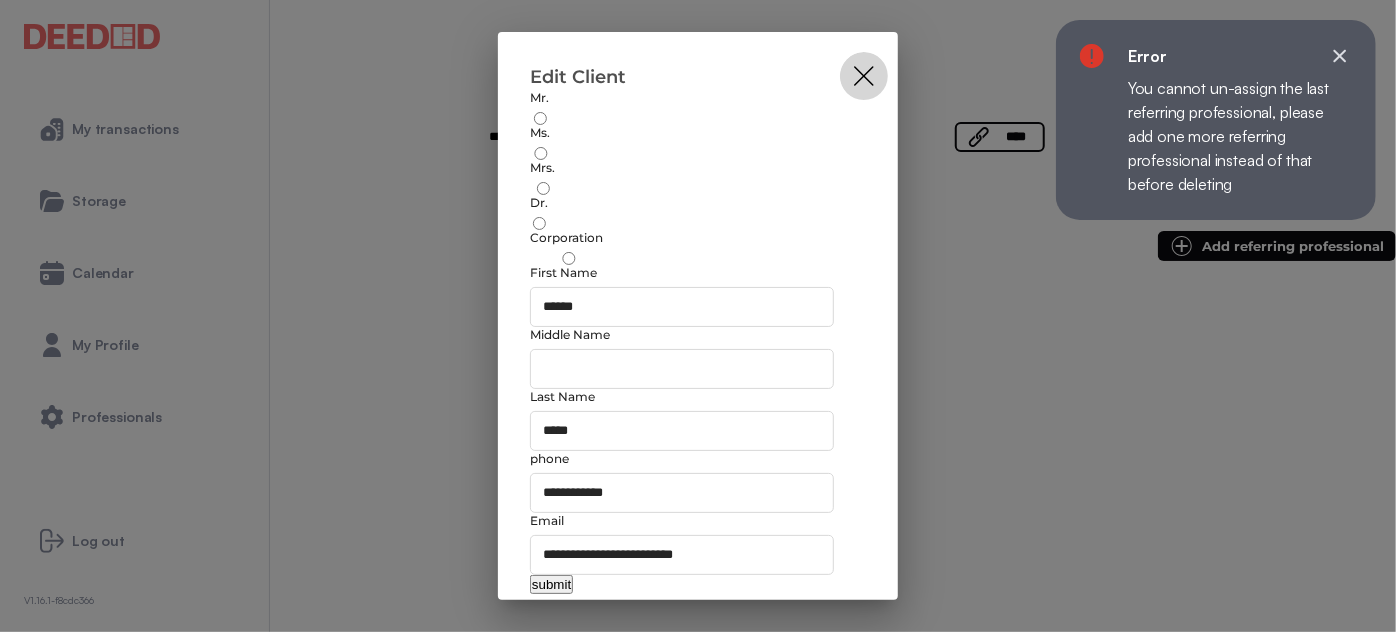 click at bounding box center (864, 76) 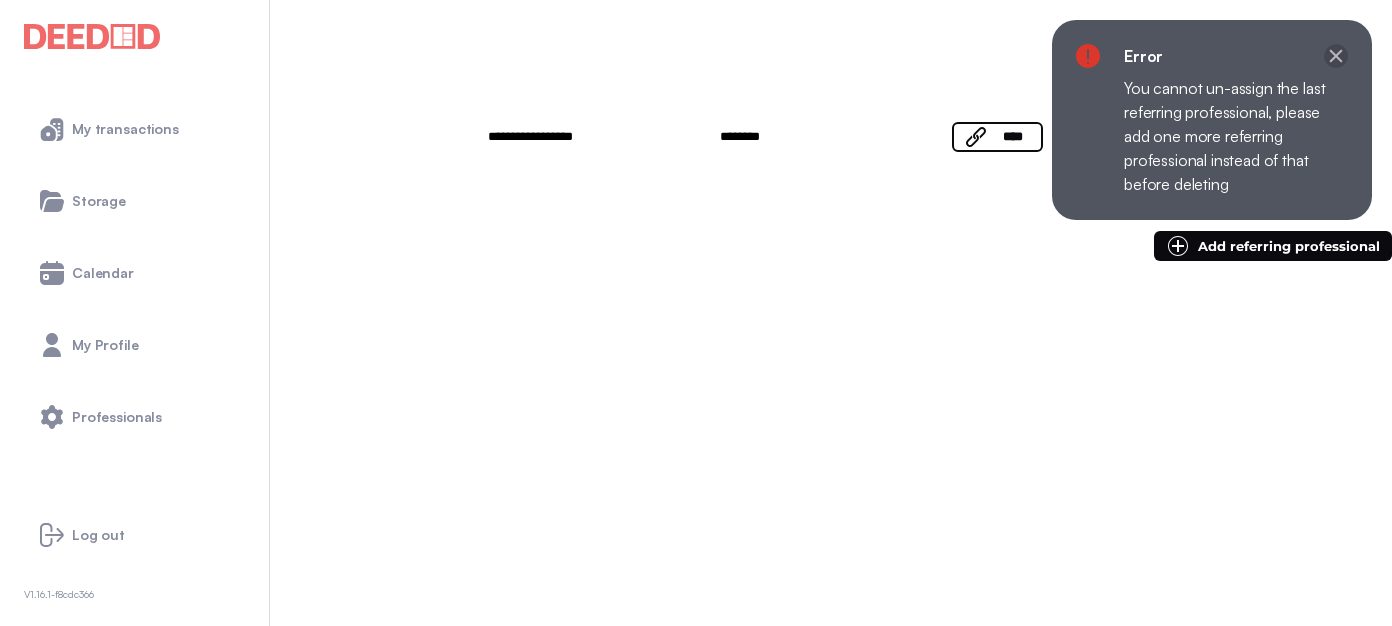 click at bounding box center (1336, 56) 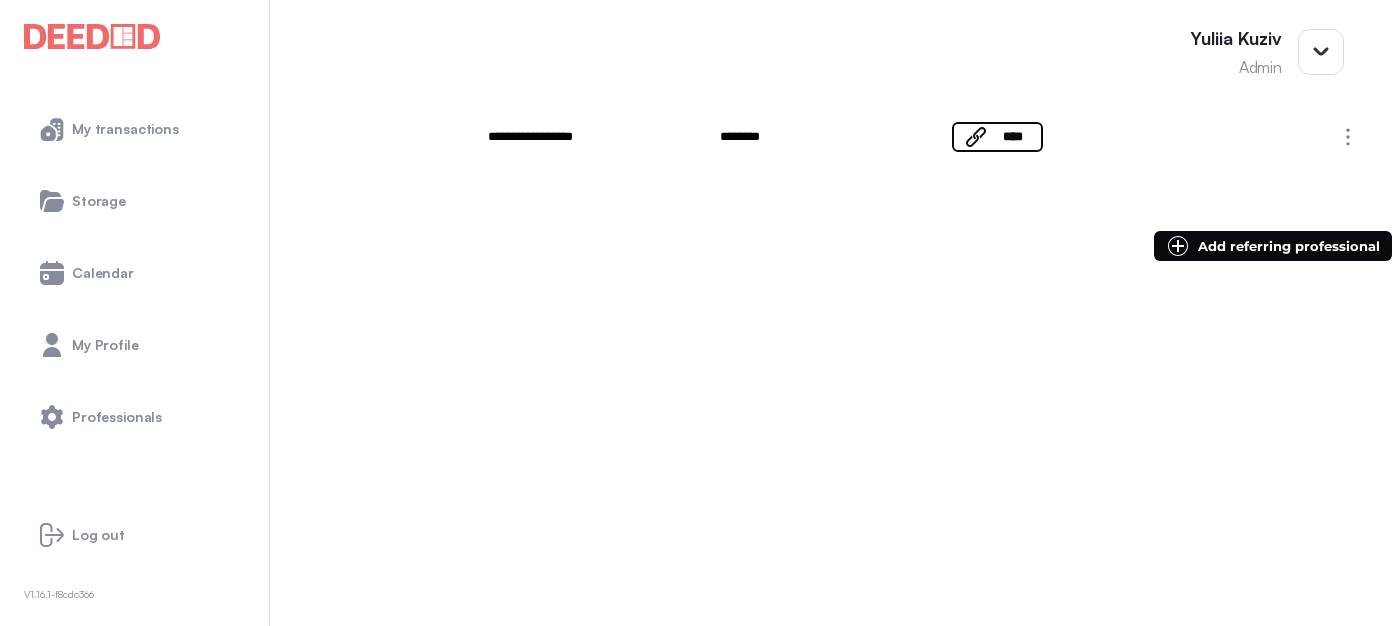 click at bounding box center [12, 321] 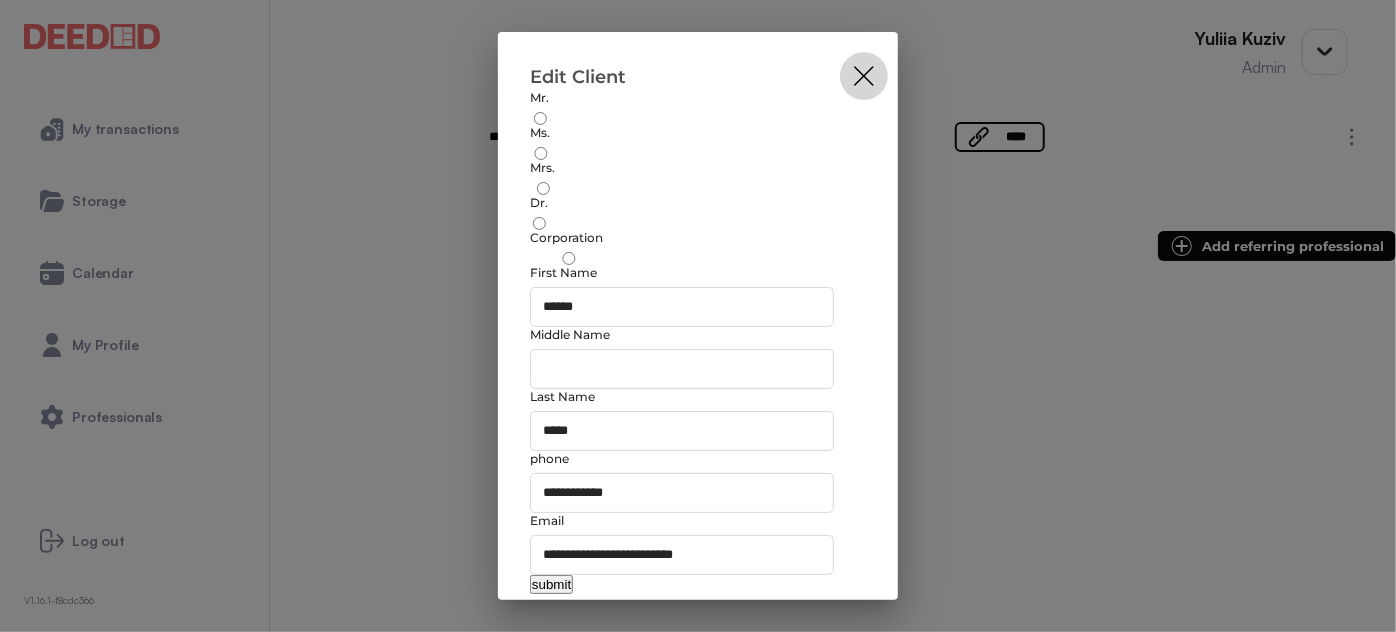 click at bounding box center [864, 76] 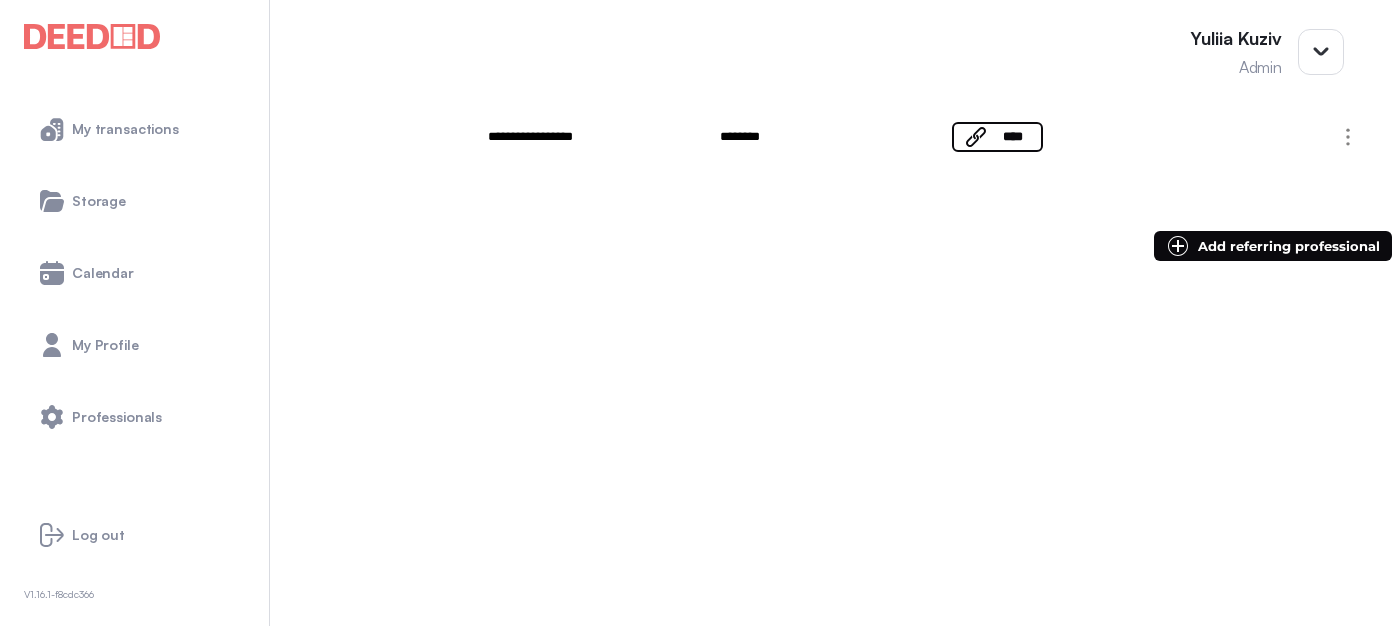 click at bounding box center [11, 297] 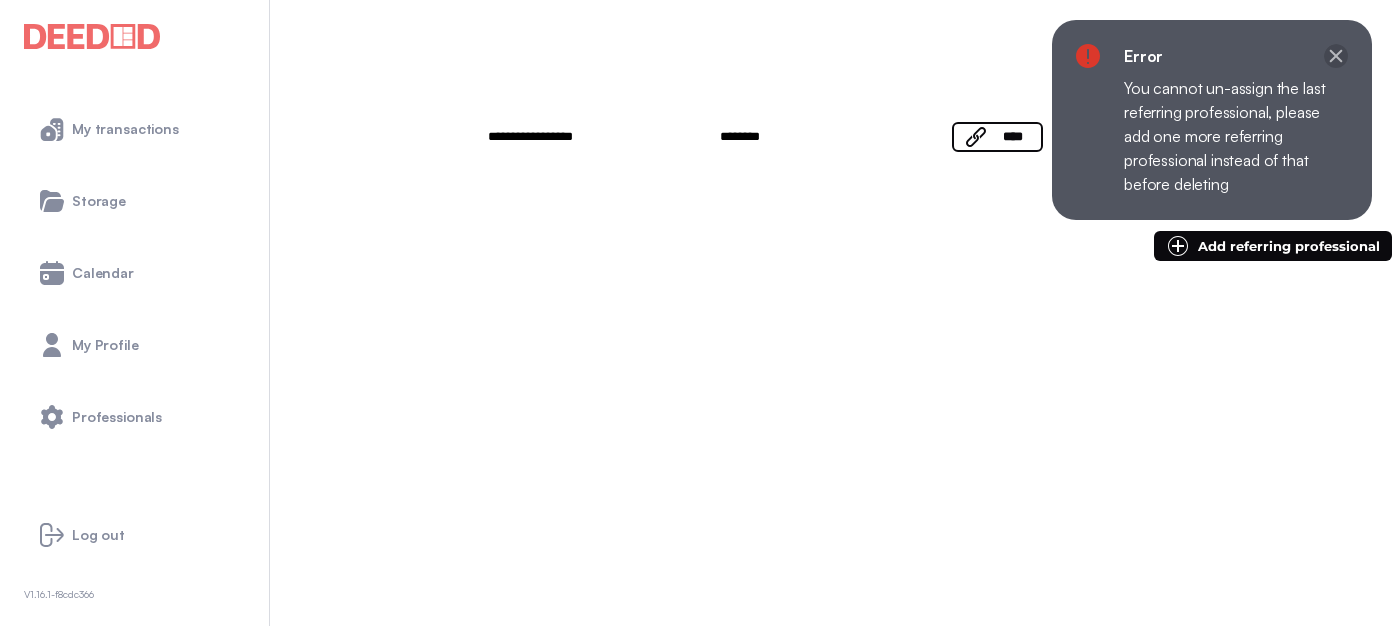 click at bounding box center (1336, 56) 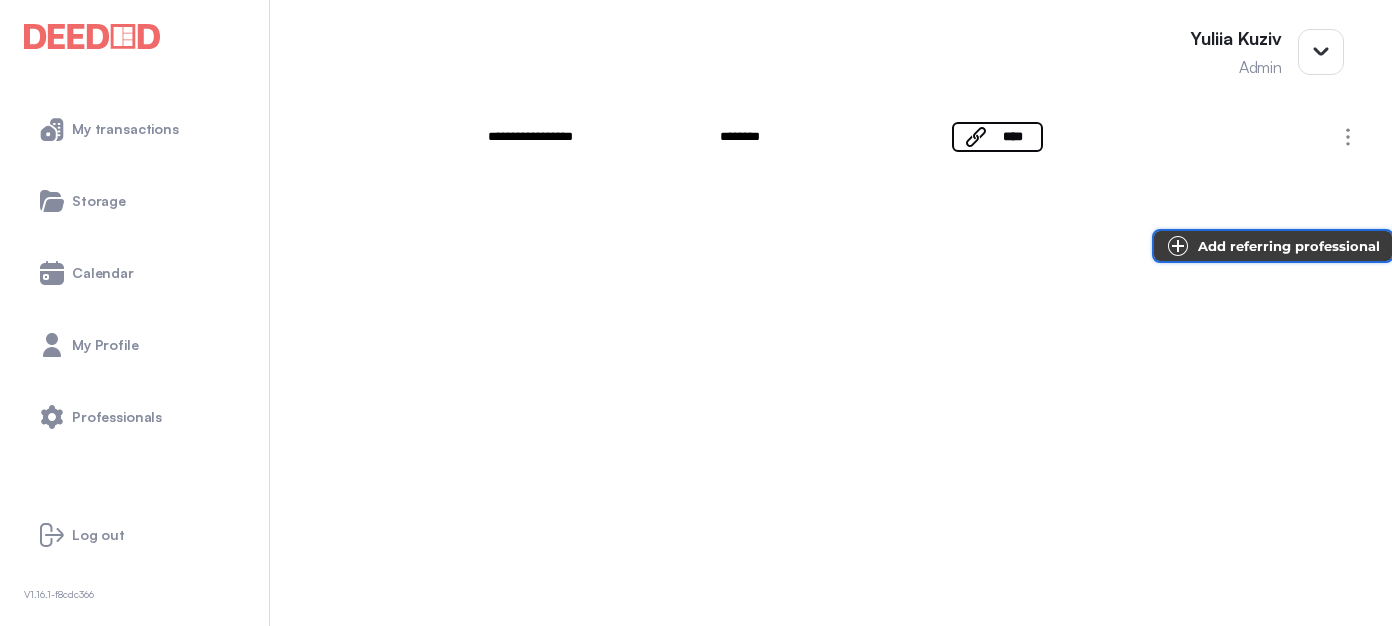 click on "Add referring professional" at bounding box center (1289, 246) 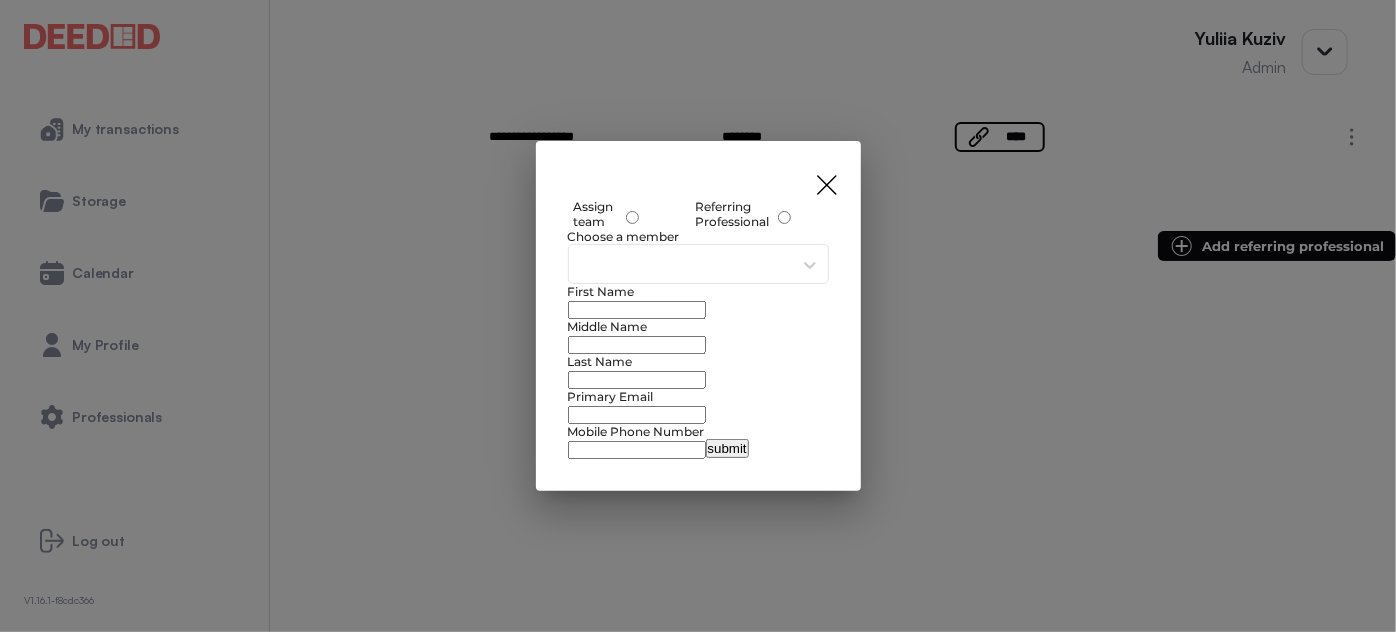 click at bounding box center (632, 224) 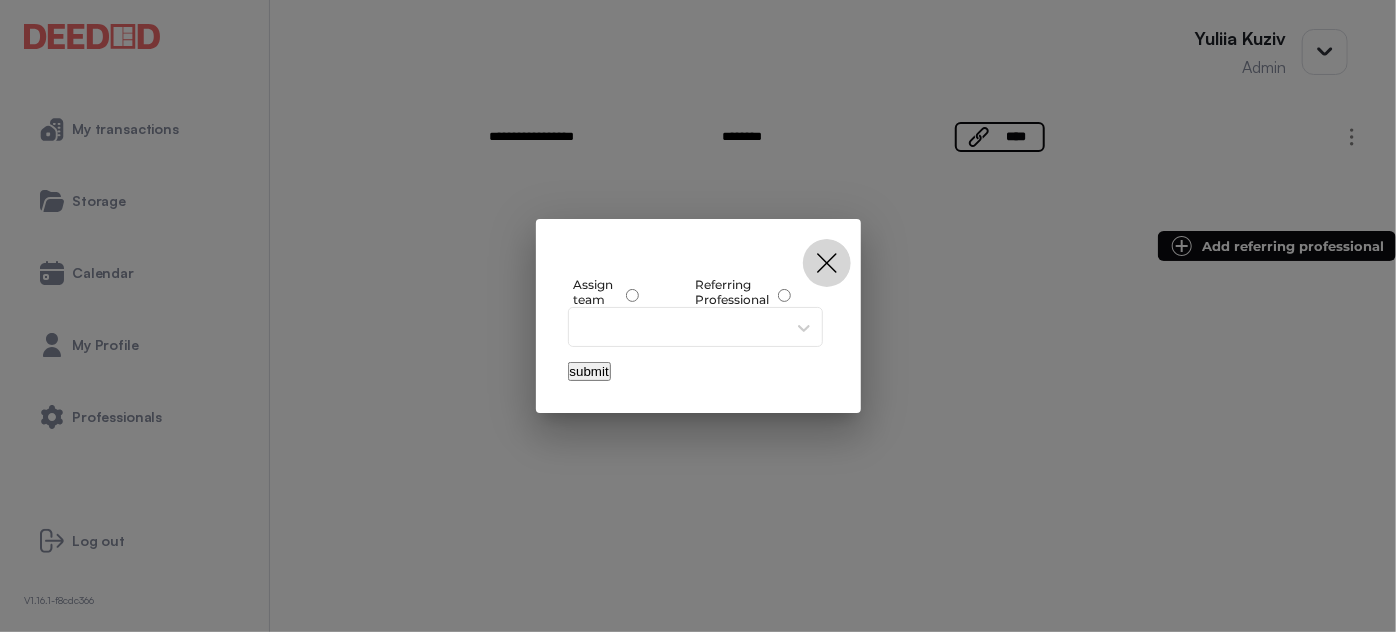 click at bounding box center [827, 263] 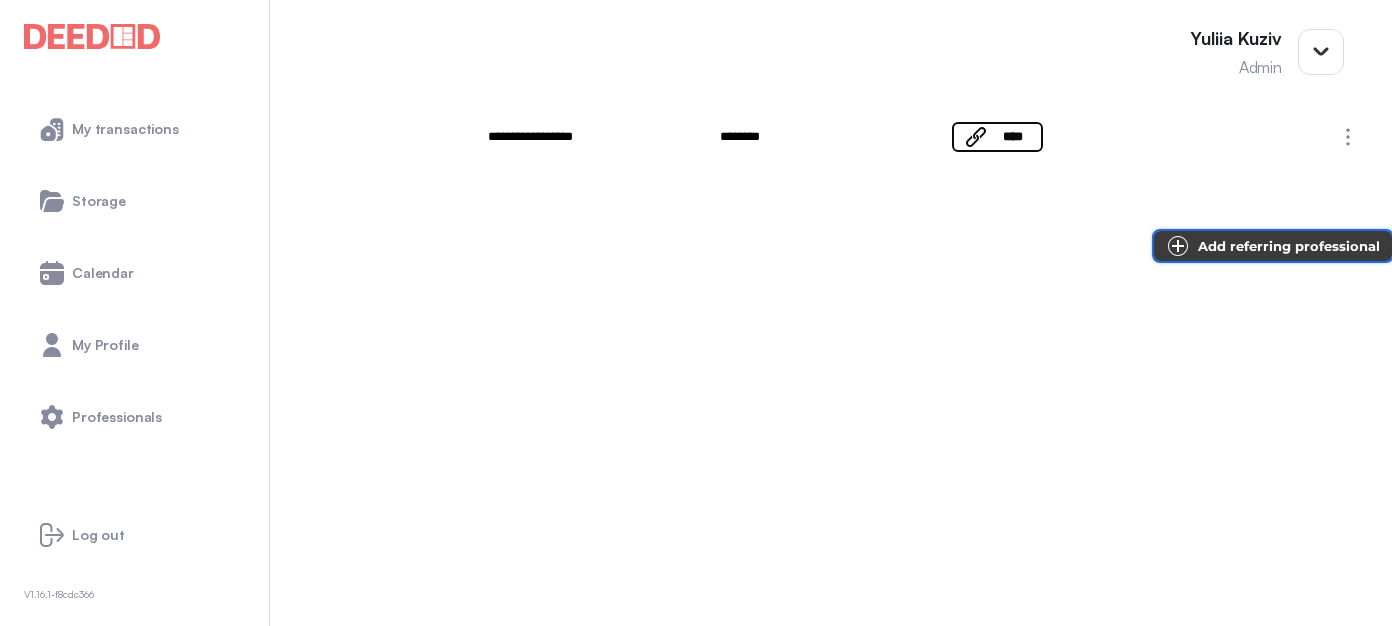 click on "Add referring professional" at bounding box center [1273, 246] 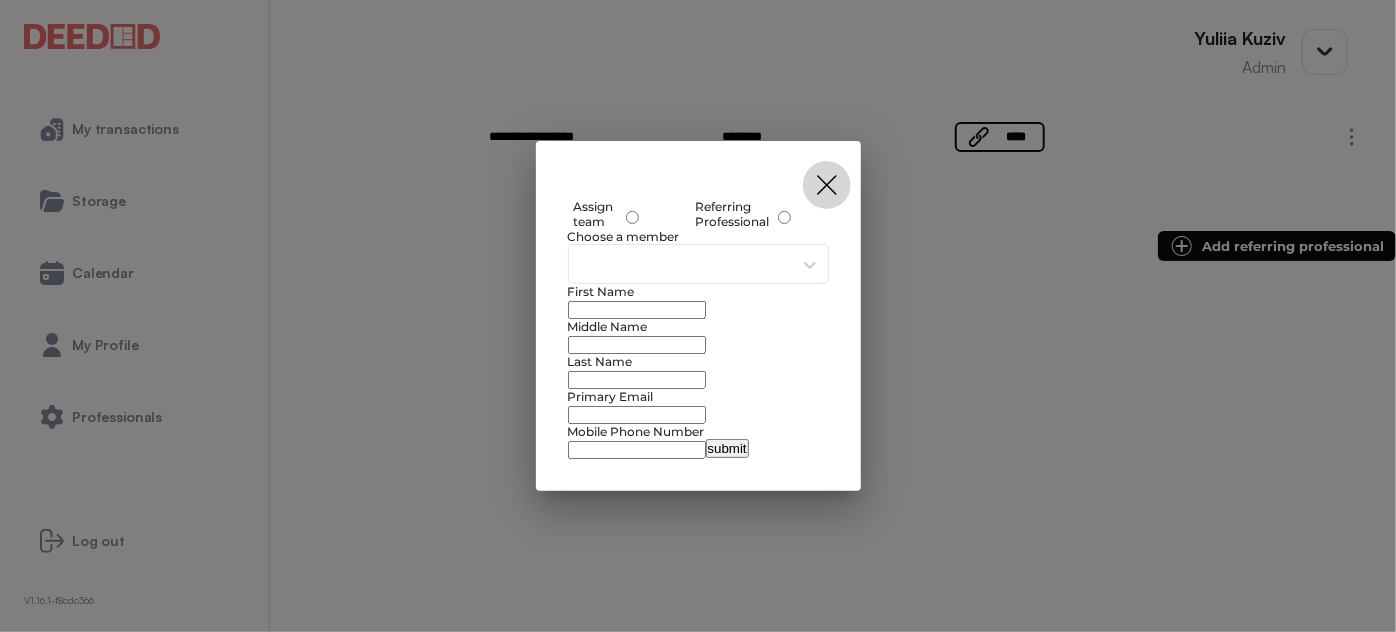 click at bounding box center [827, 185] 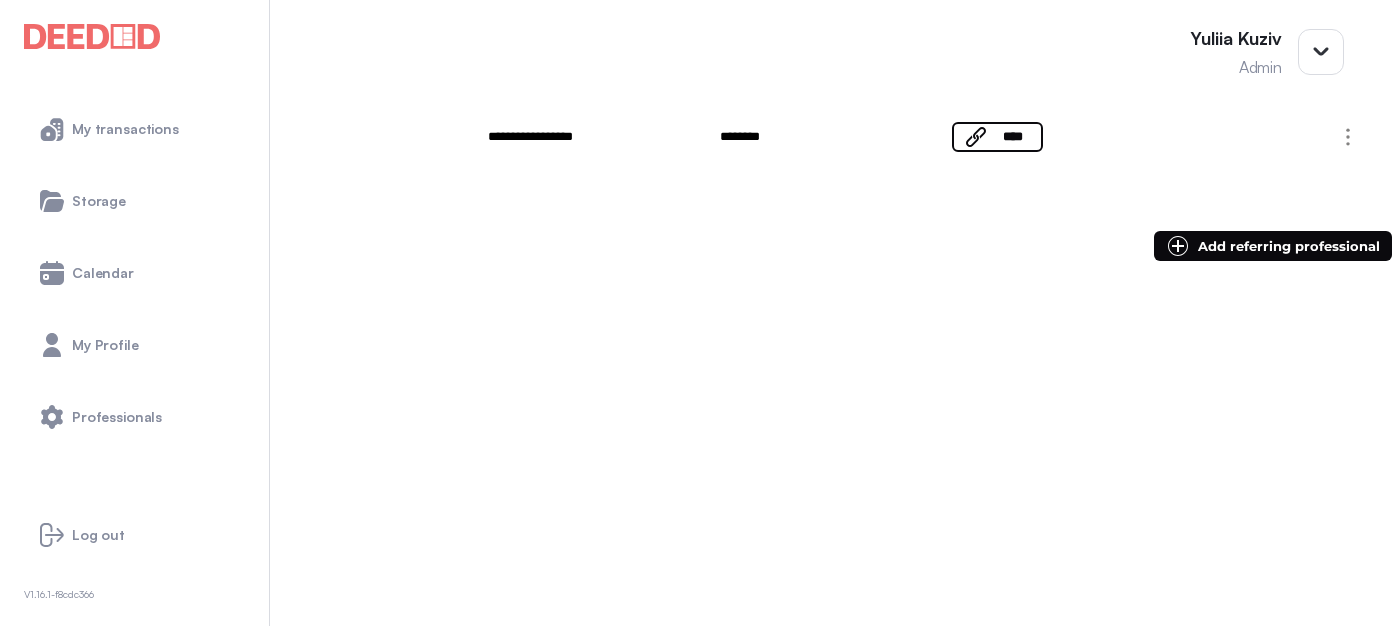 click at bounding box center (696, 297) 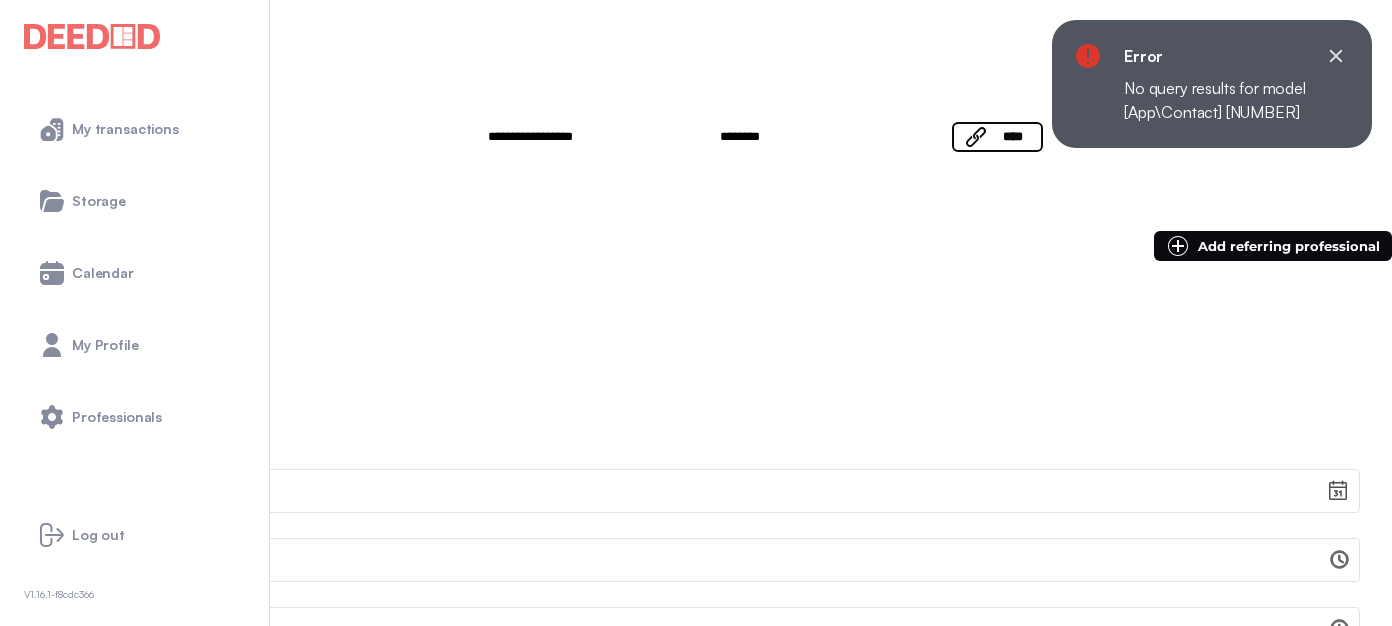 click on "**********" at bounding box center [696, 330] 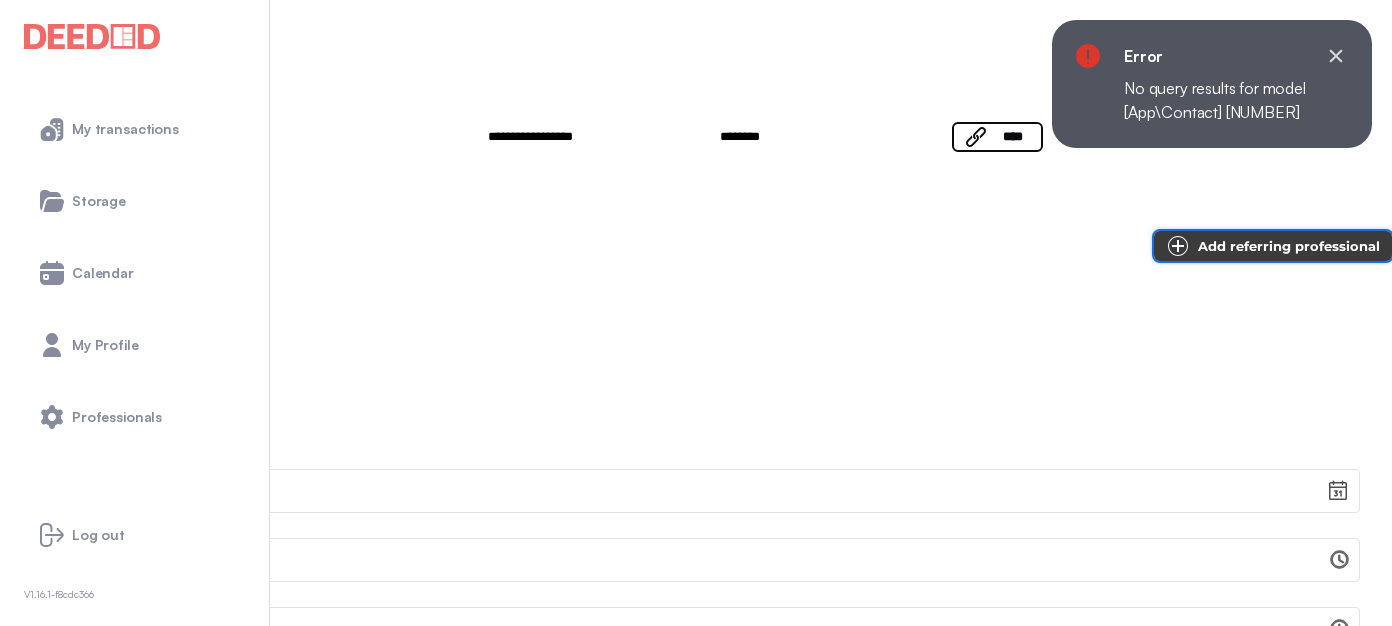 click on "Add referring professional" at bounding box center [1289, 246] 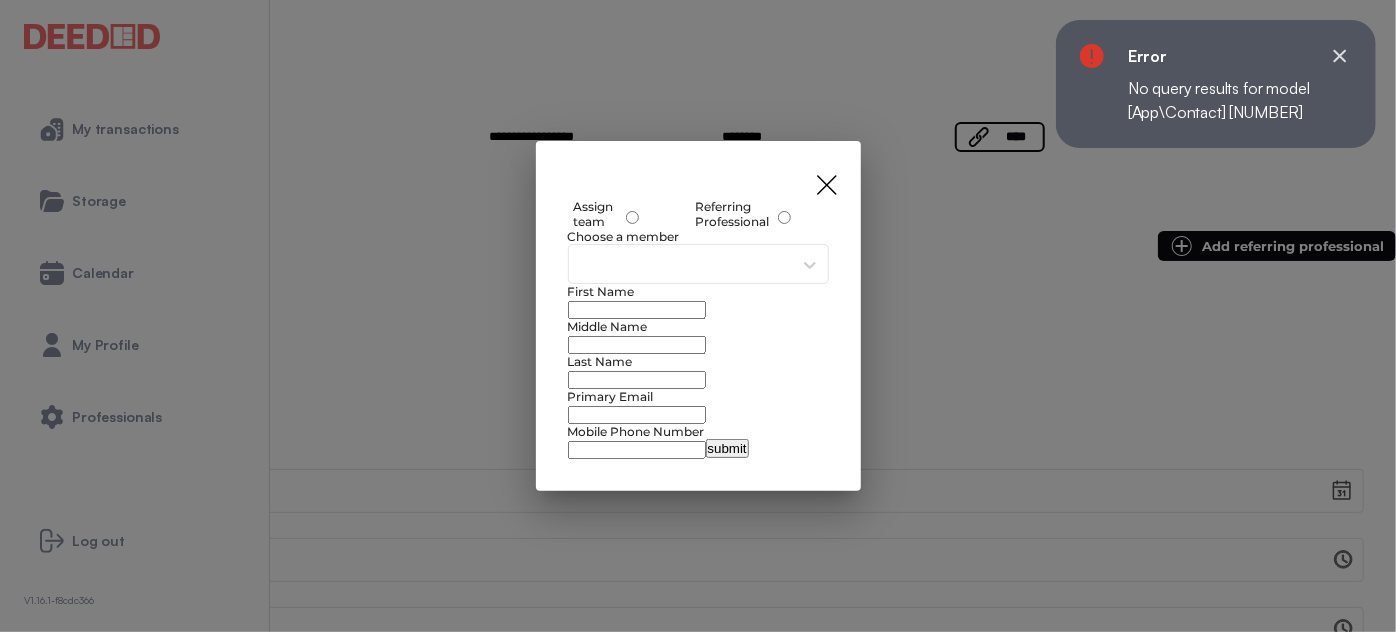 click at bounding box center (632, 224) 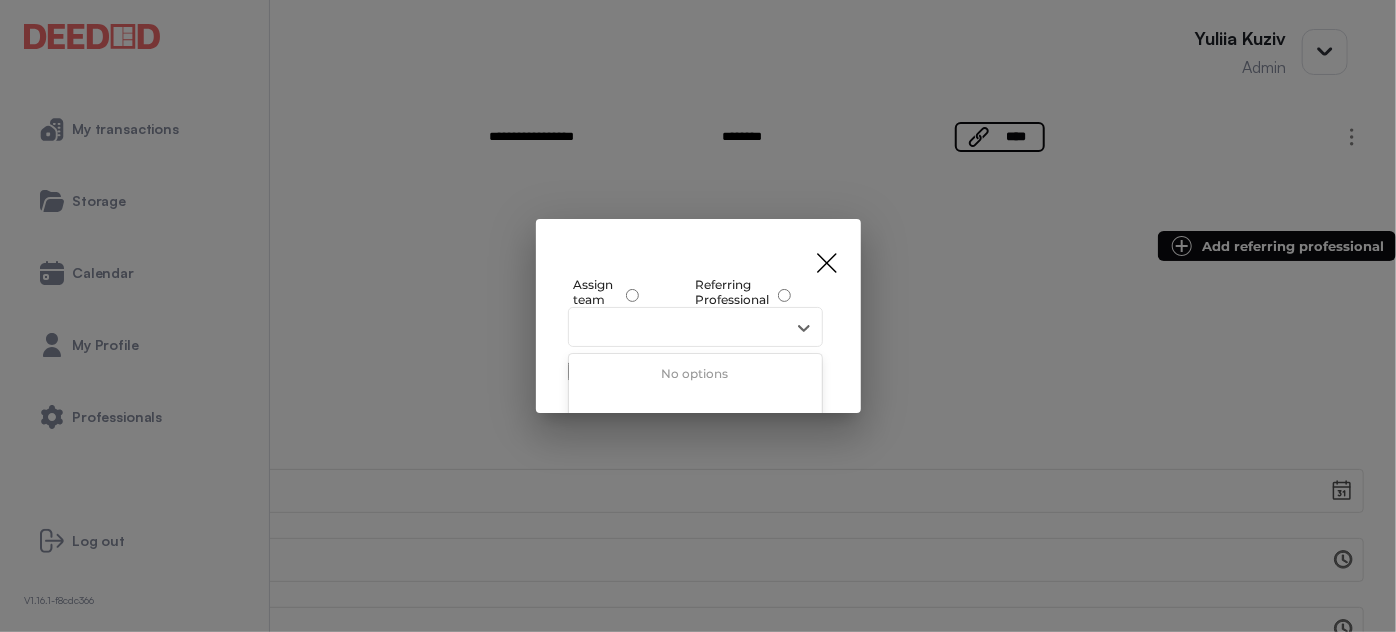 click at bounding box center [677, 328] 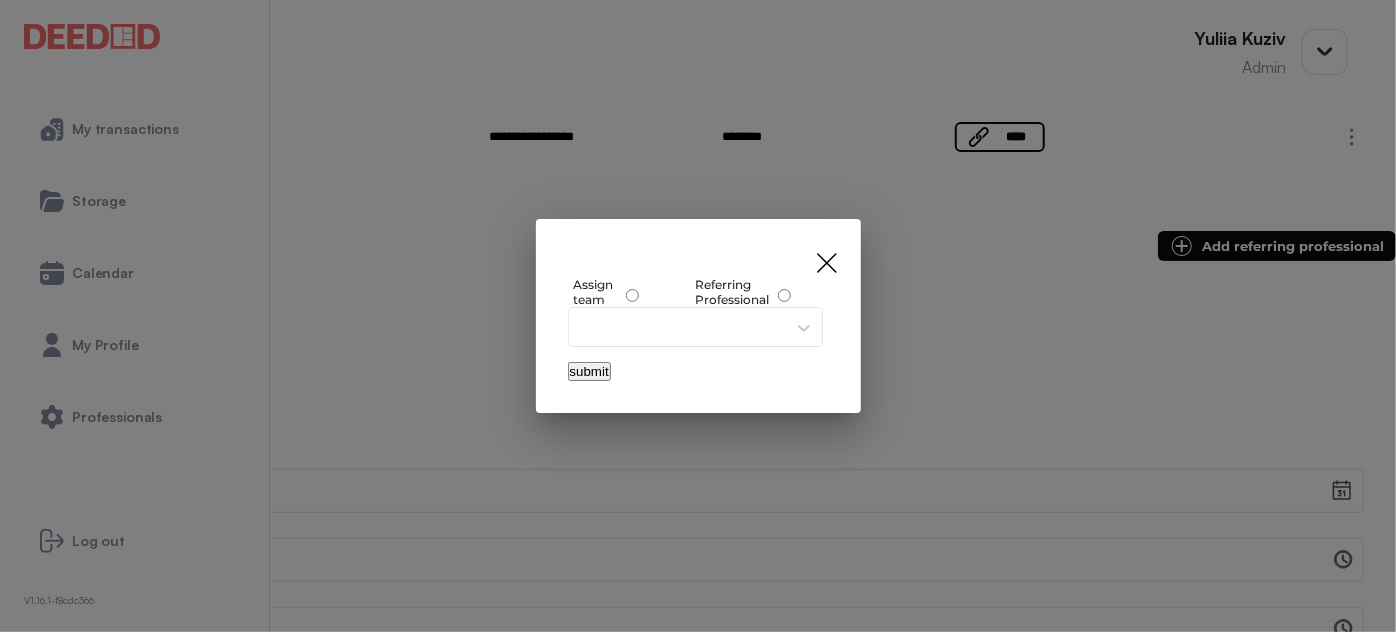 click on "submit" at bounding box center [589, 371] 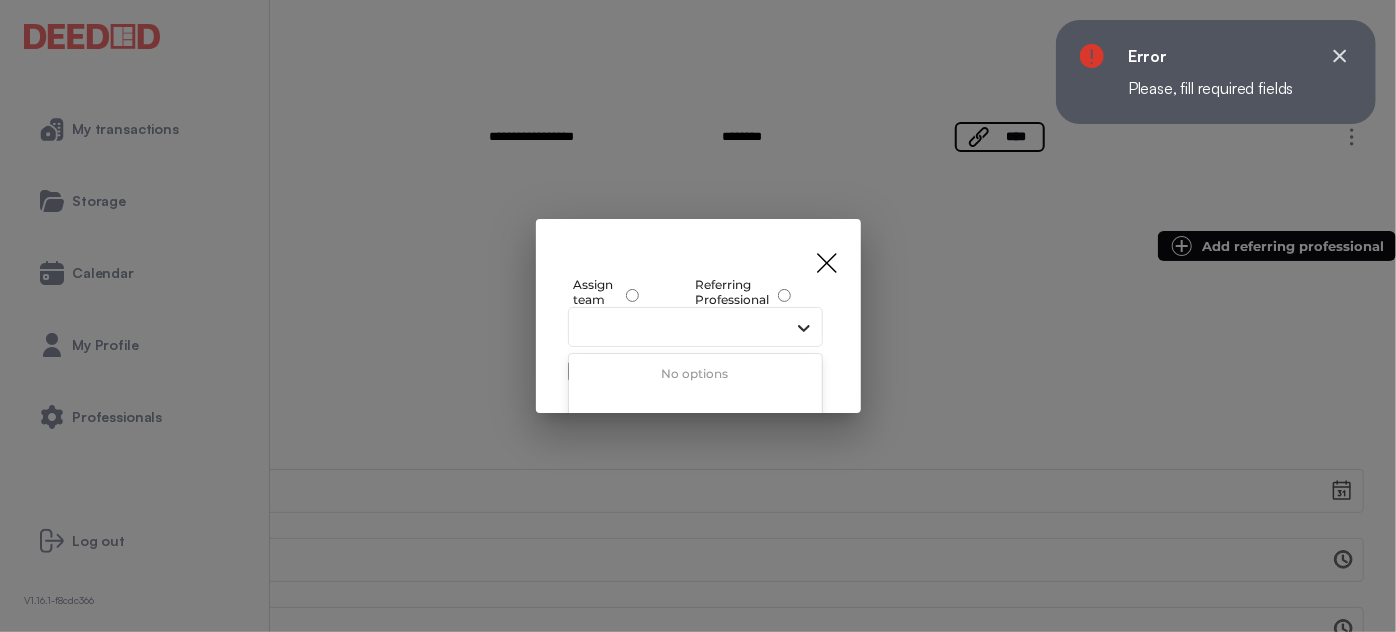 click at bounding box center [804, 328] 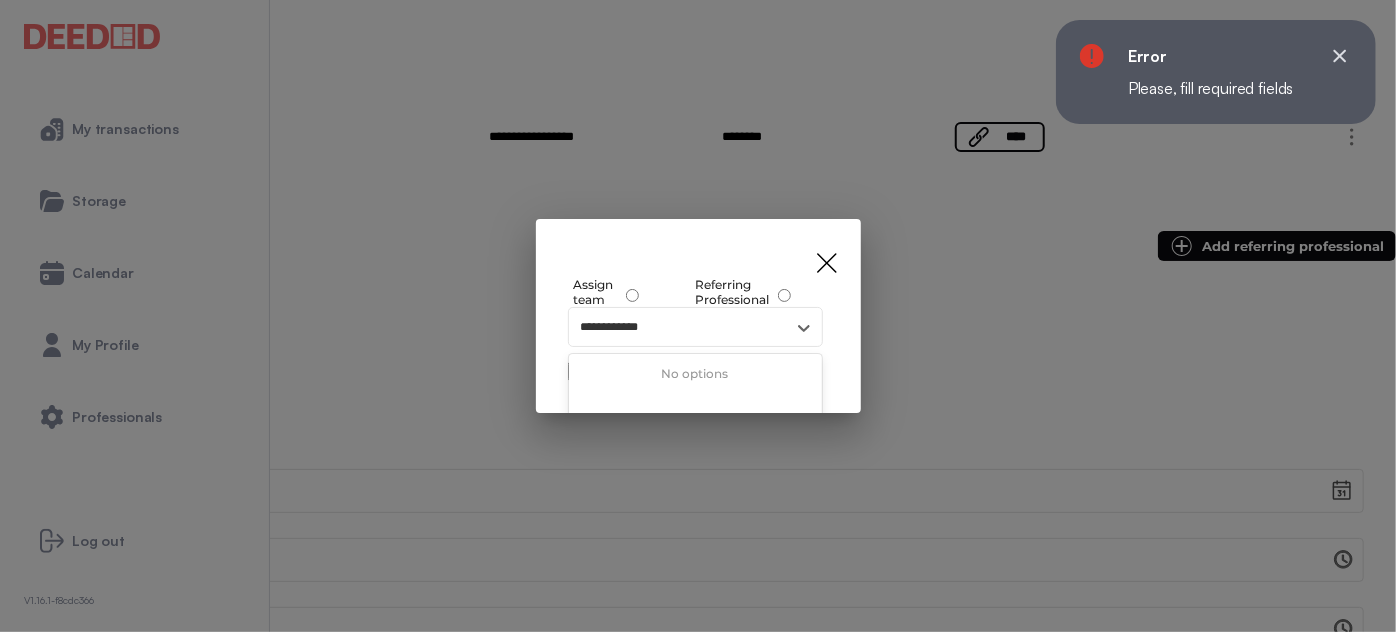 type on "**********" 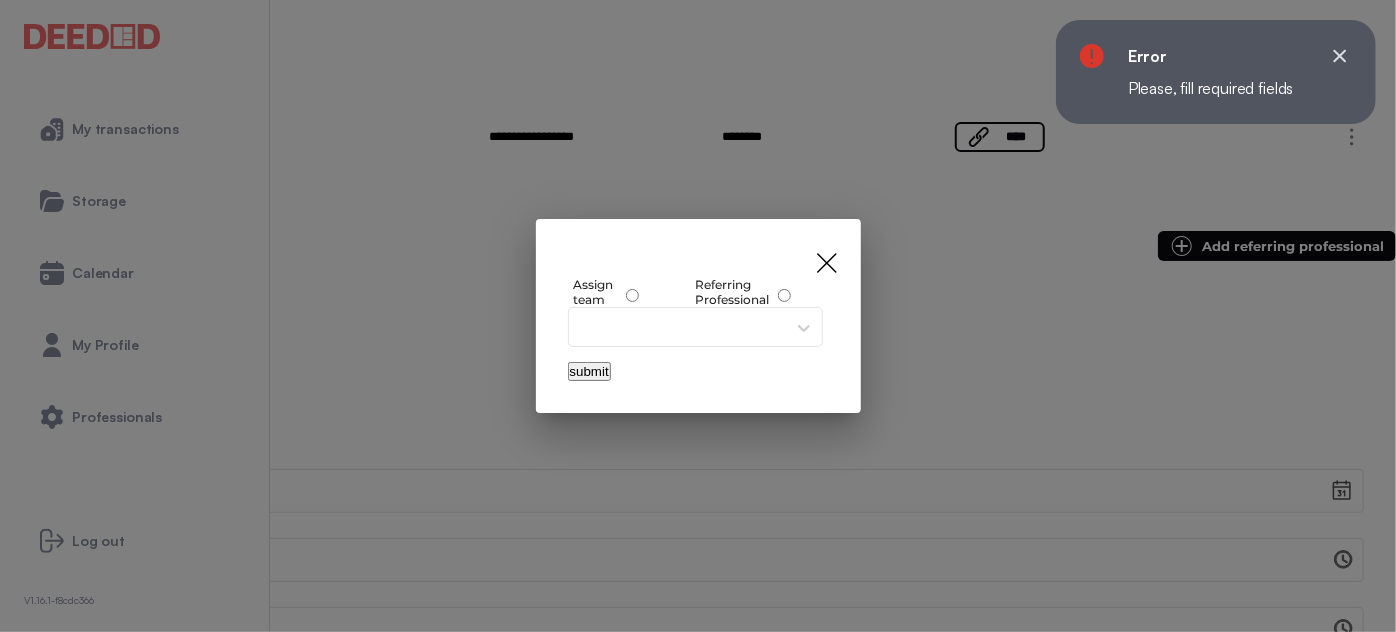 click on "Assign team Referring Professional Field is required submit" at bounding box center [698, 316] 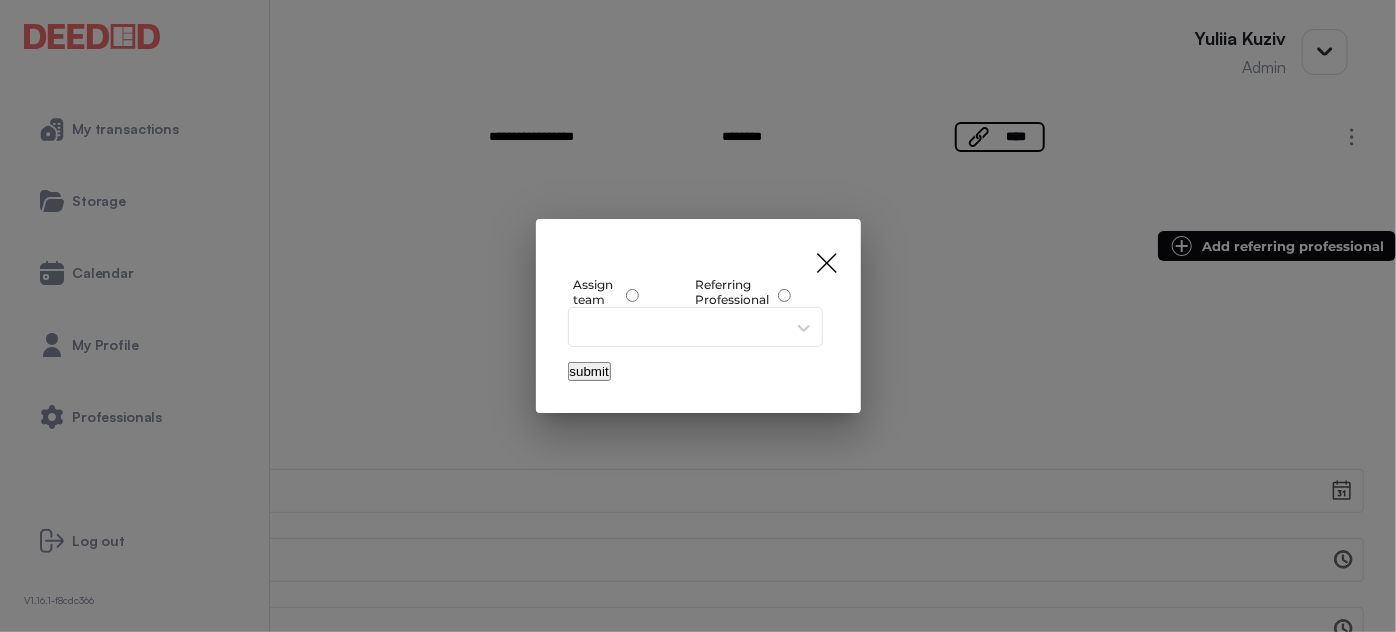 click at bounding box center [632, 302] 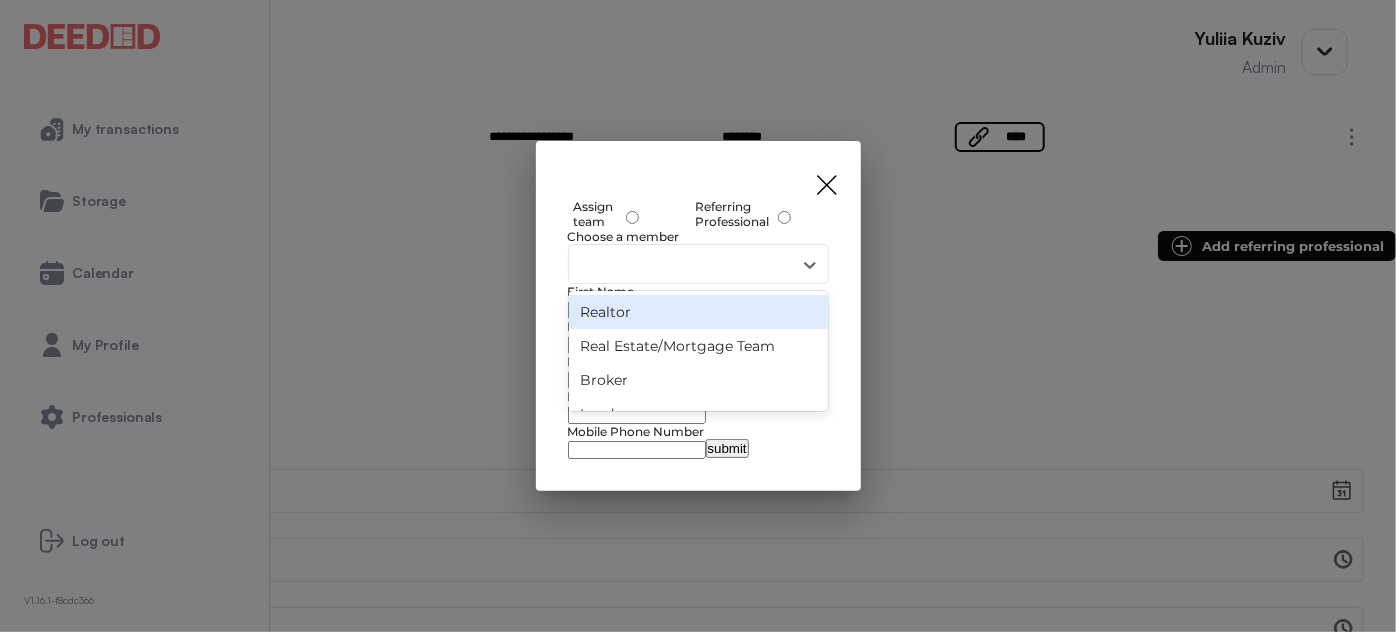 click at bounding box center (680, 265) 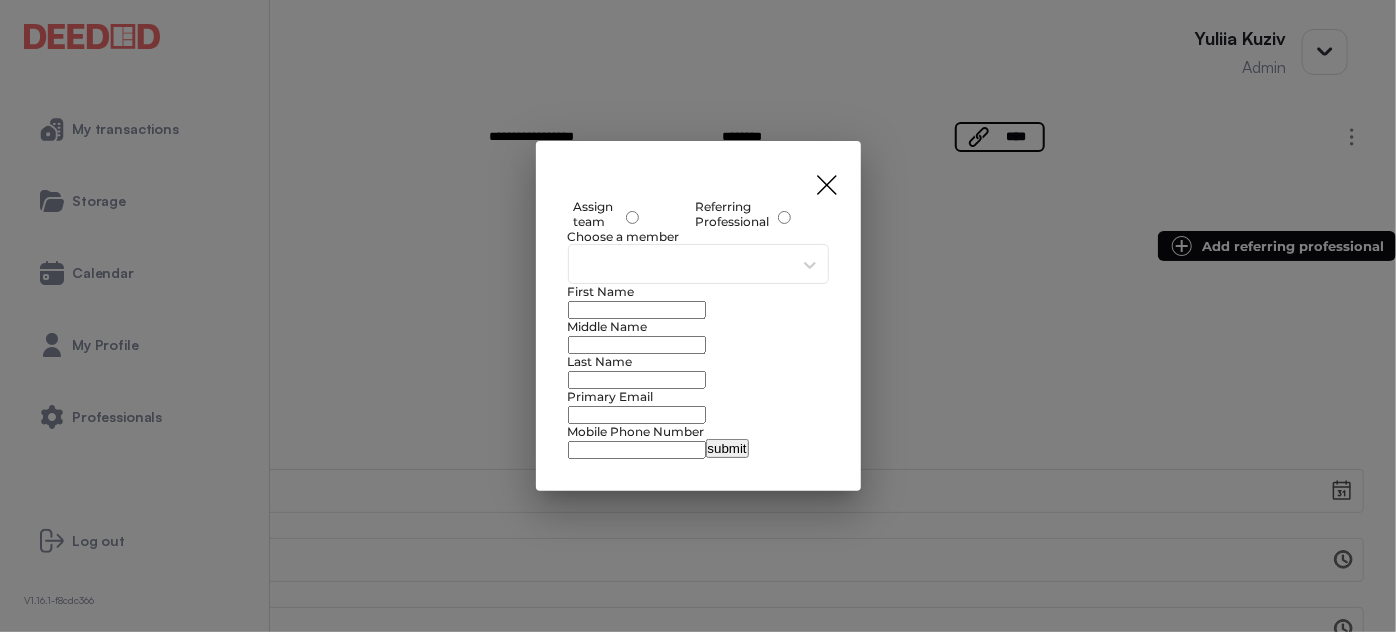 click at bounding box center (632, 224) 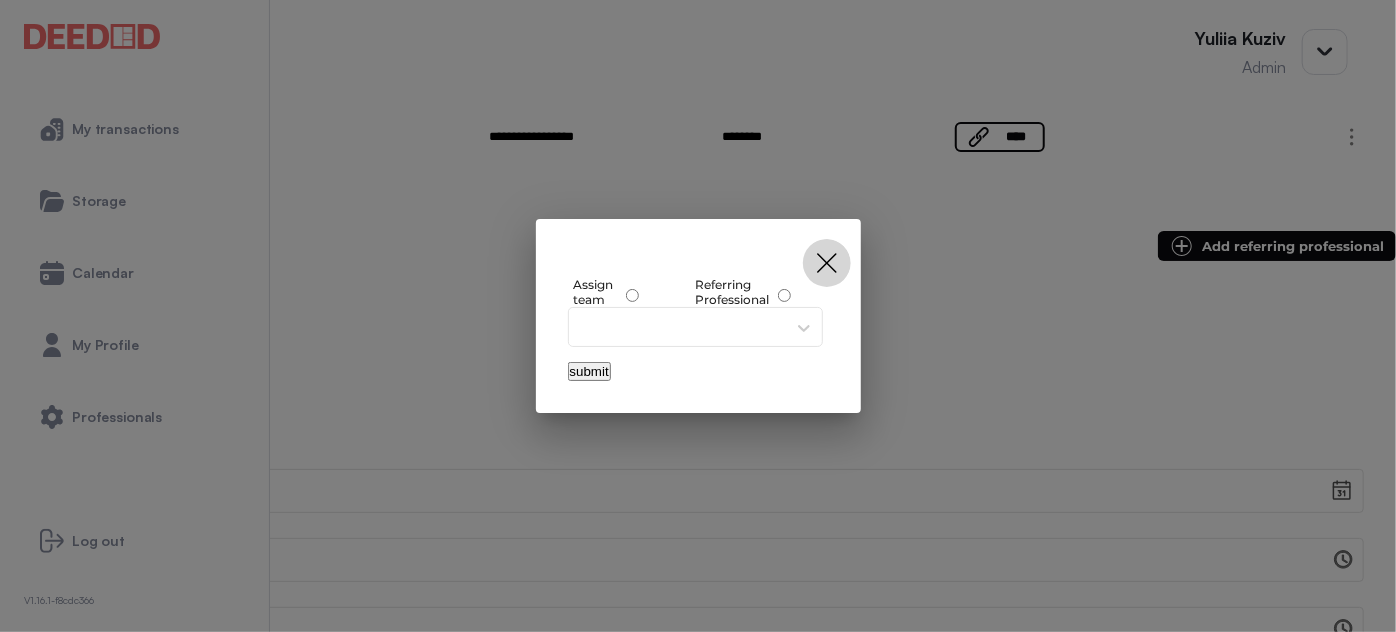 click at bounding box center [827, 263] 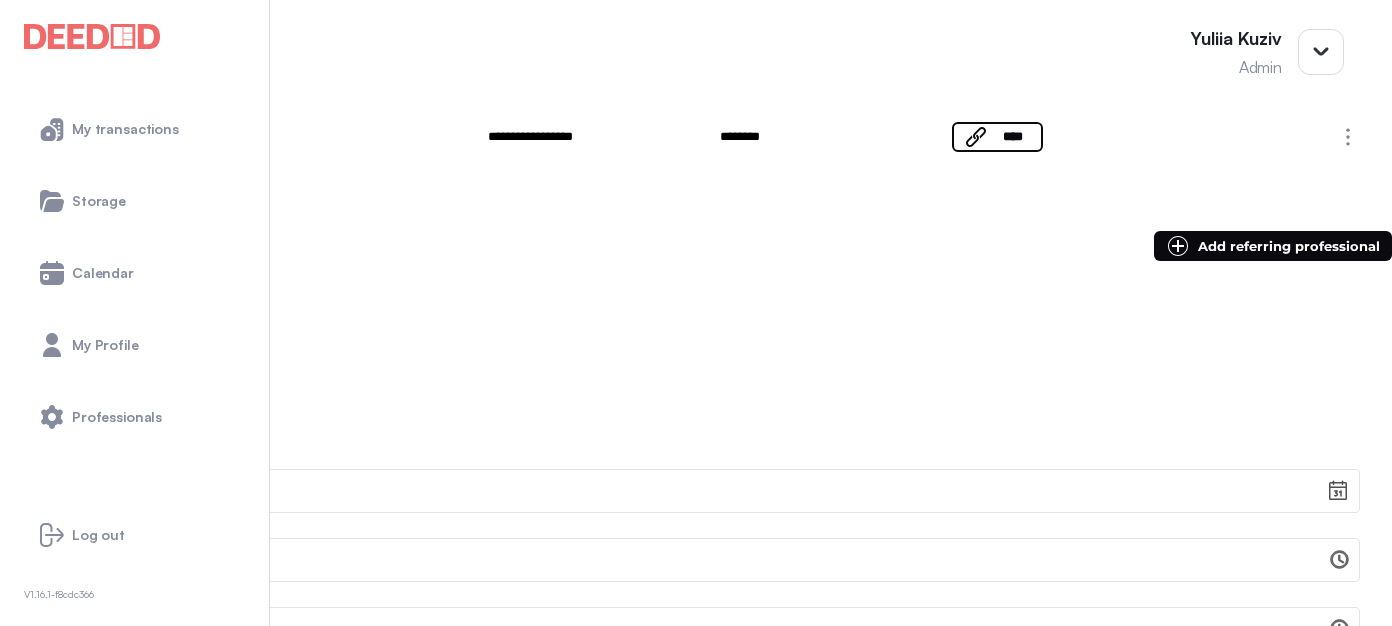click on "Realtor
[FIRST] [LAST]
[EMAIL] [PHONE]" at bounding box center [696, 354] 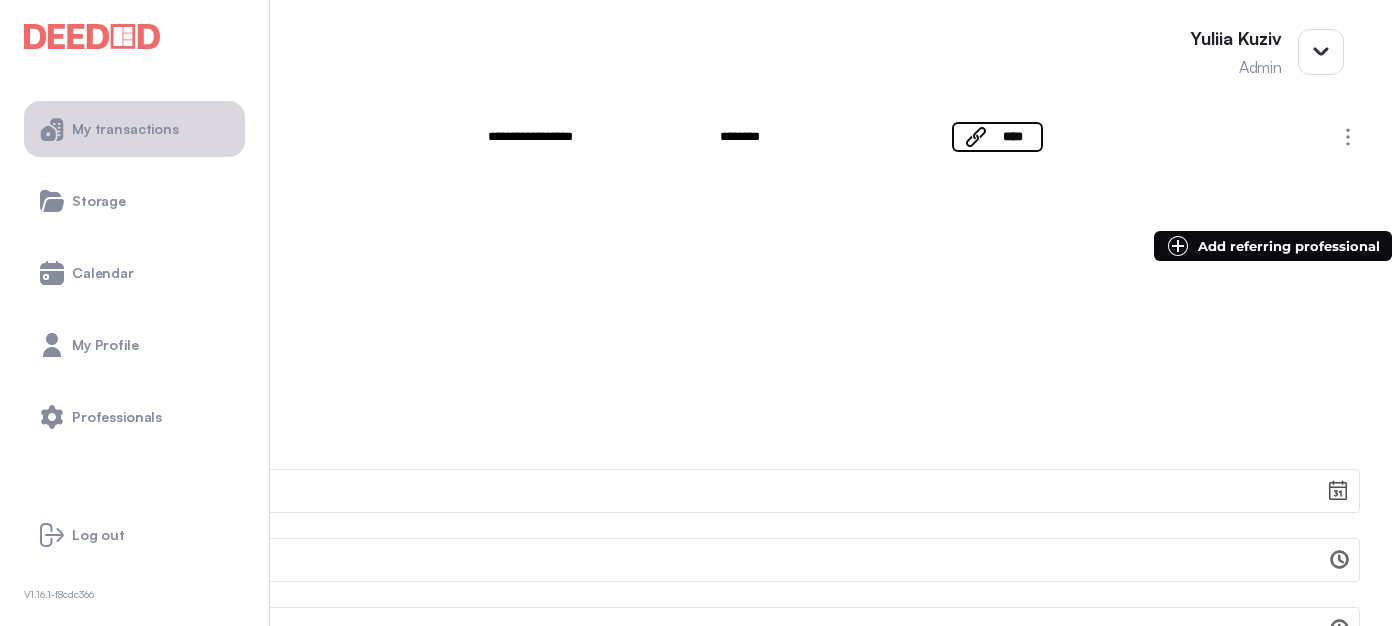 click on "My transactions" at bounding box center [125, 129] 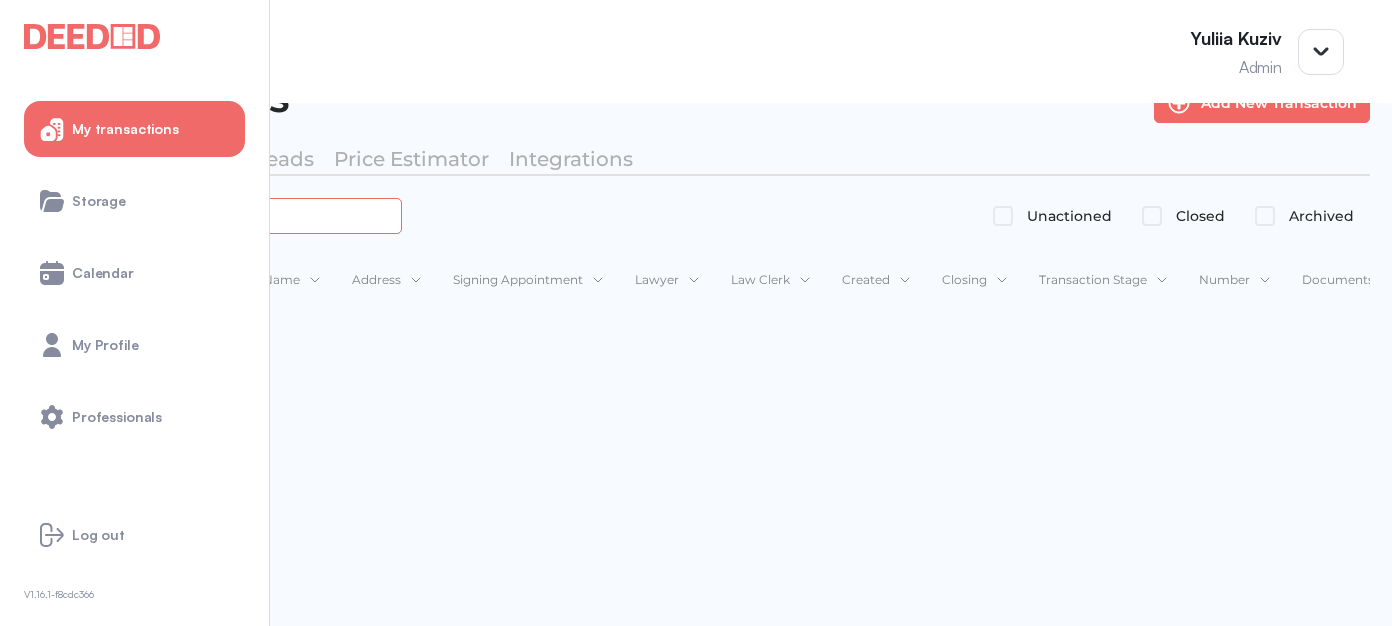 click at bounding box center [224, 215] 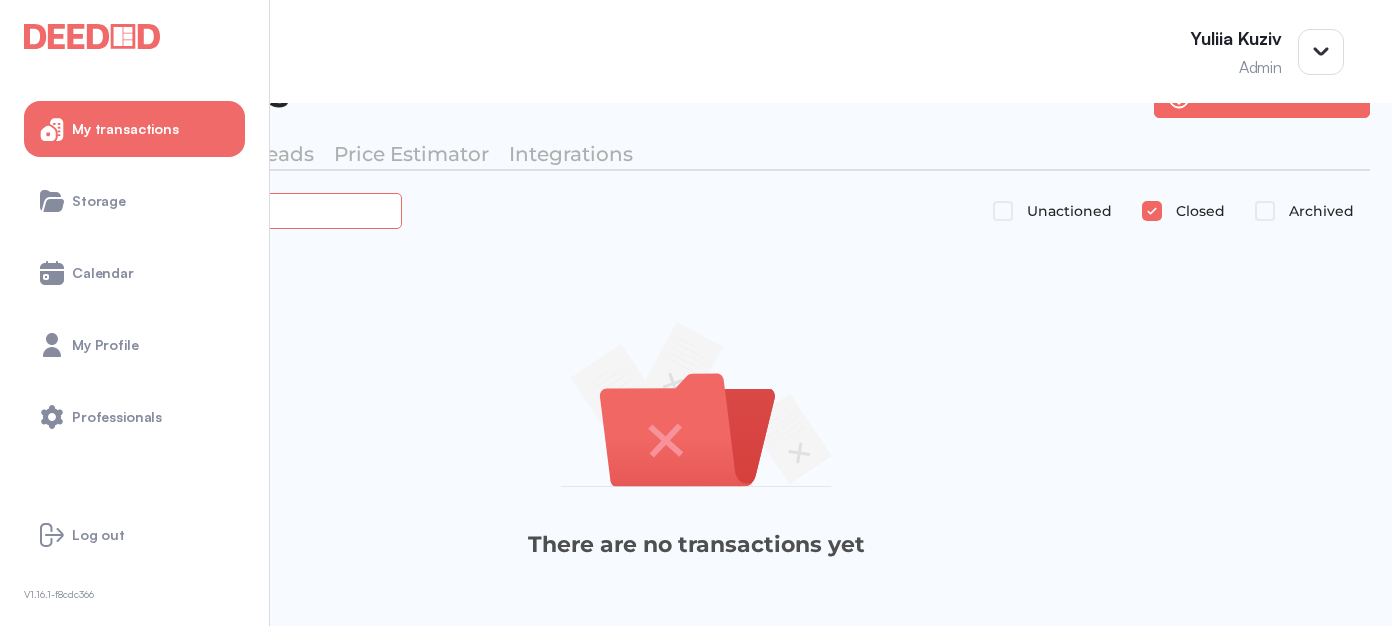 click on "********" at bounding box center [224, 210] 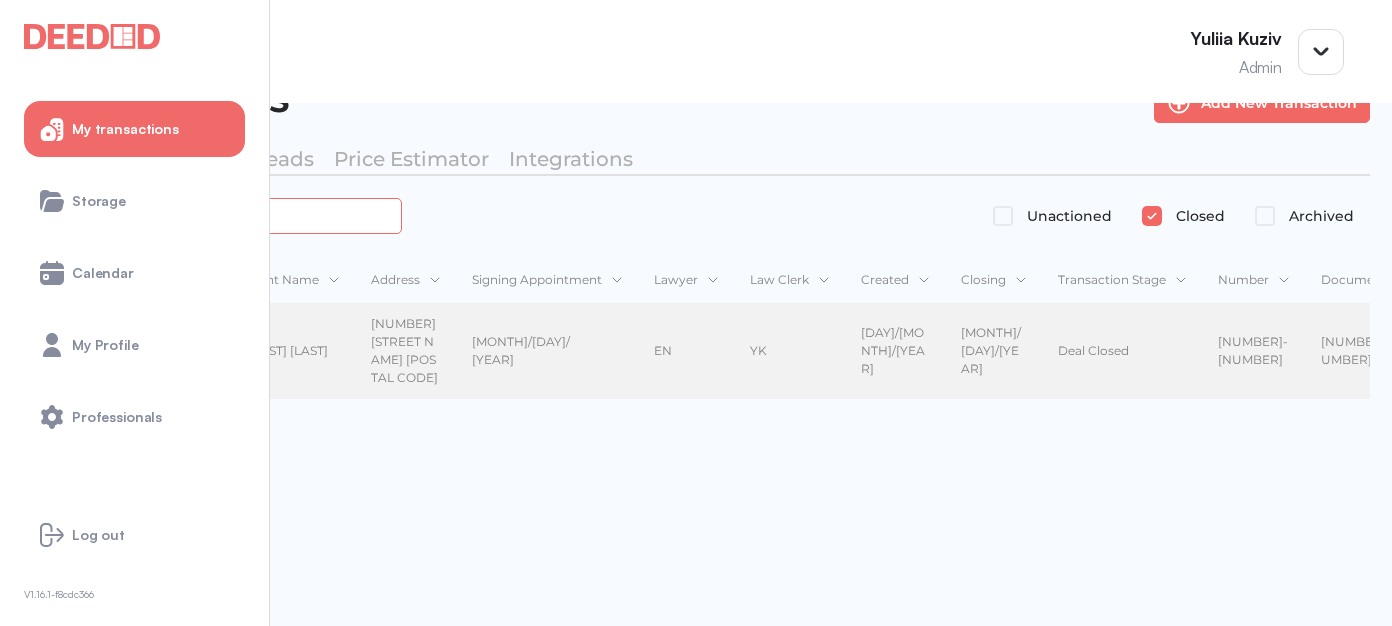 type on "*******" 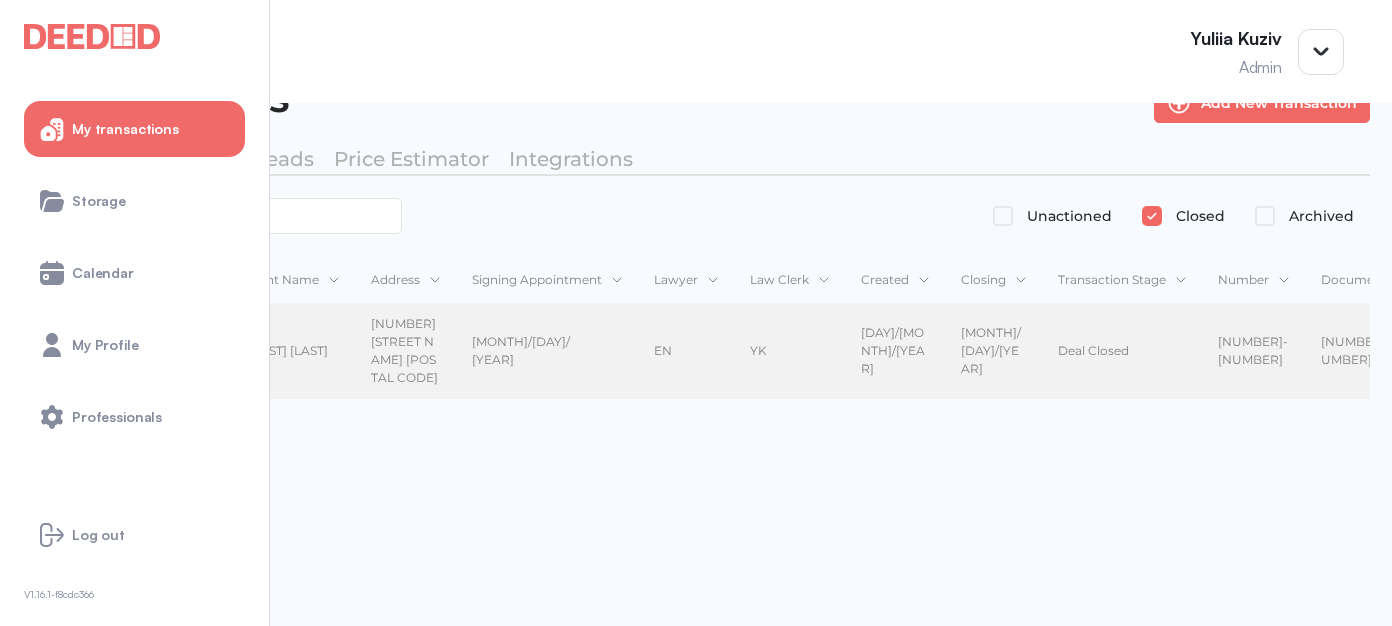 click on "[NUMBER] [STREET NAME] [POSTAL CODE]" at bounding box center (405, 351) 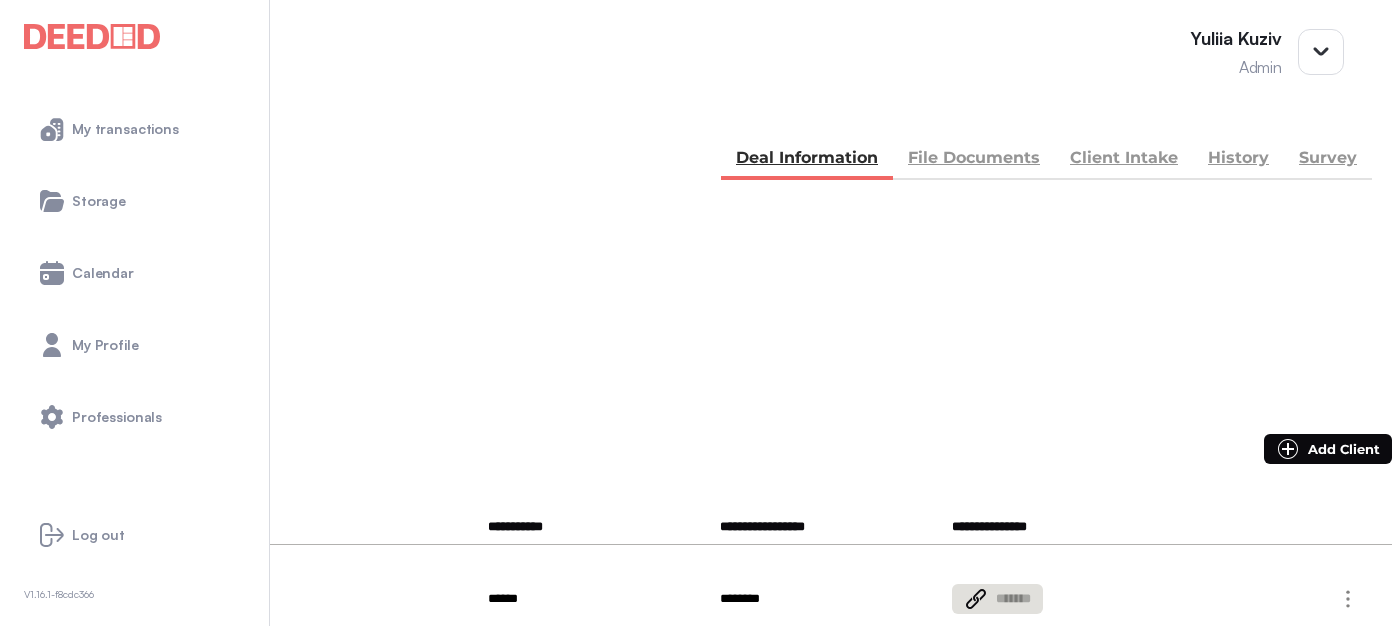 scroll, scrollTop: 48, scrollLeft: 0, axis: vertical 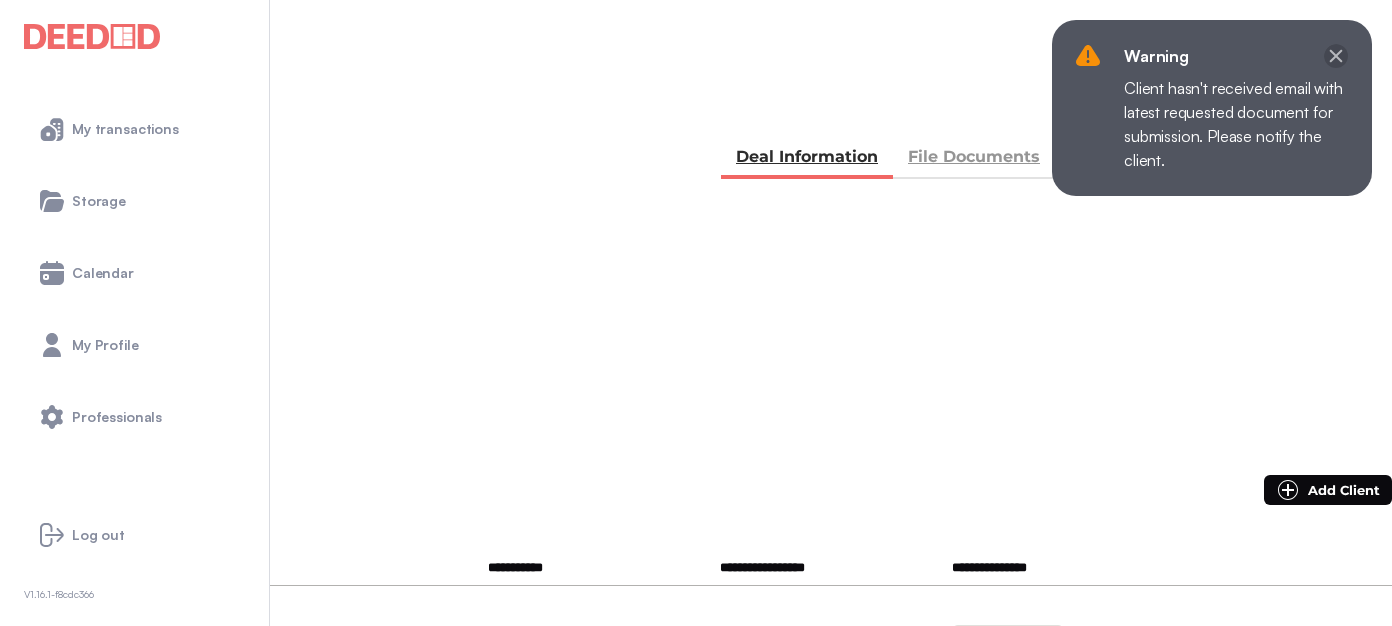 click at bounding box center [1336, 56] 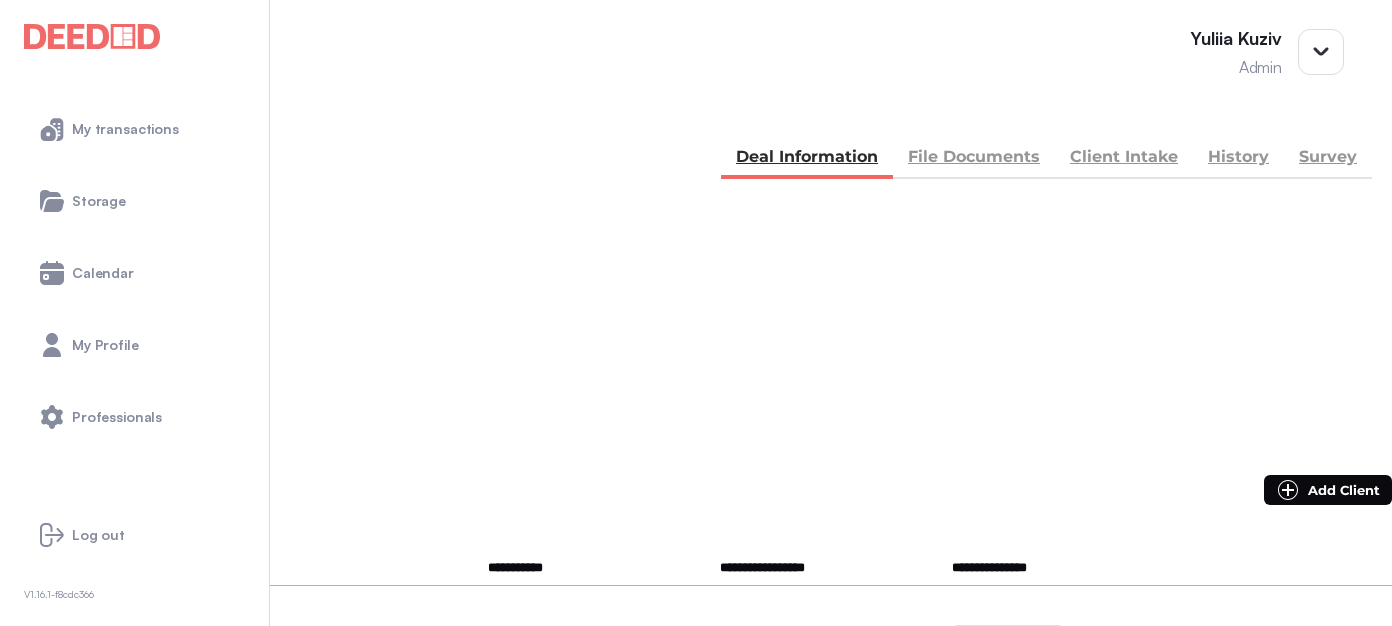 click on "File Documents" at bounding box center (974, 159) 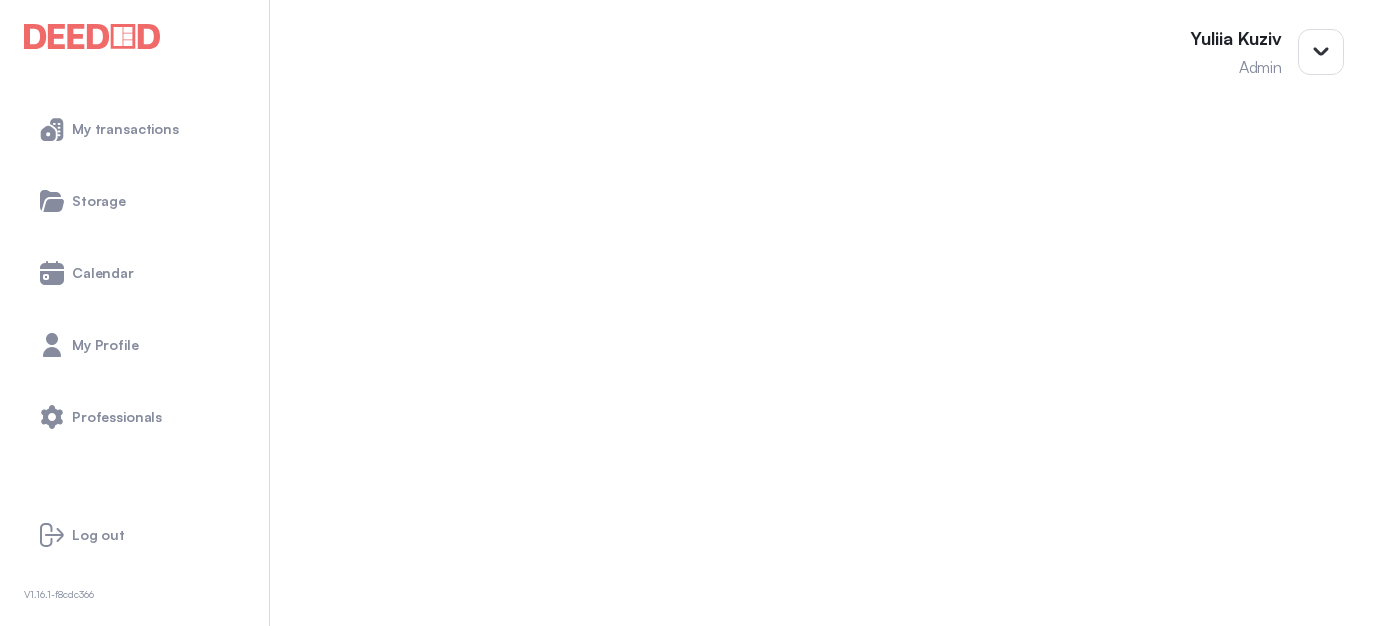 scroll, scrollTop: 500, scrollLeft: 0, axis: vertical 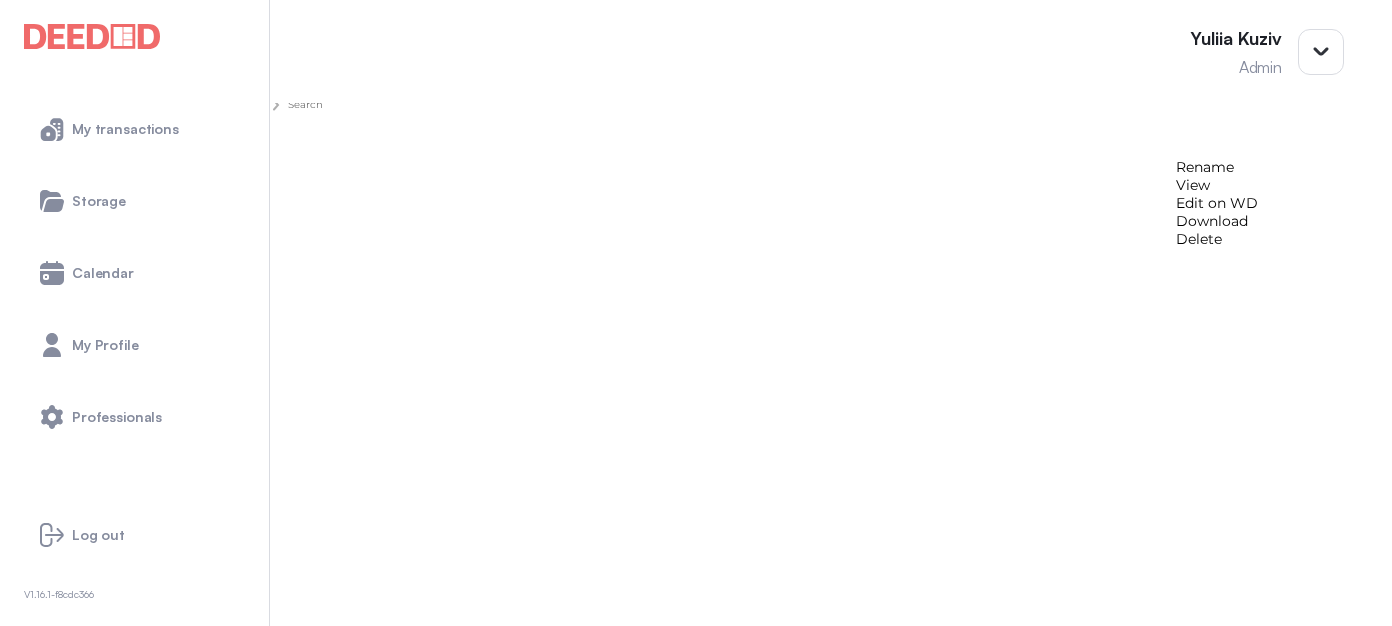 click on "View" at bounding box center (1217, 185) 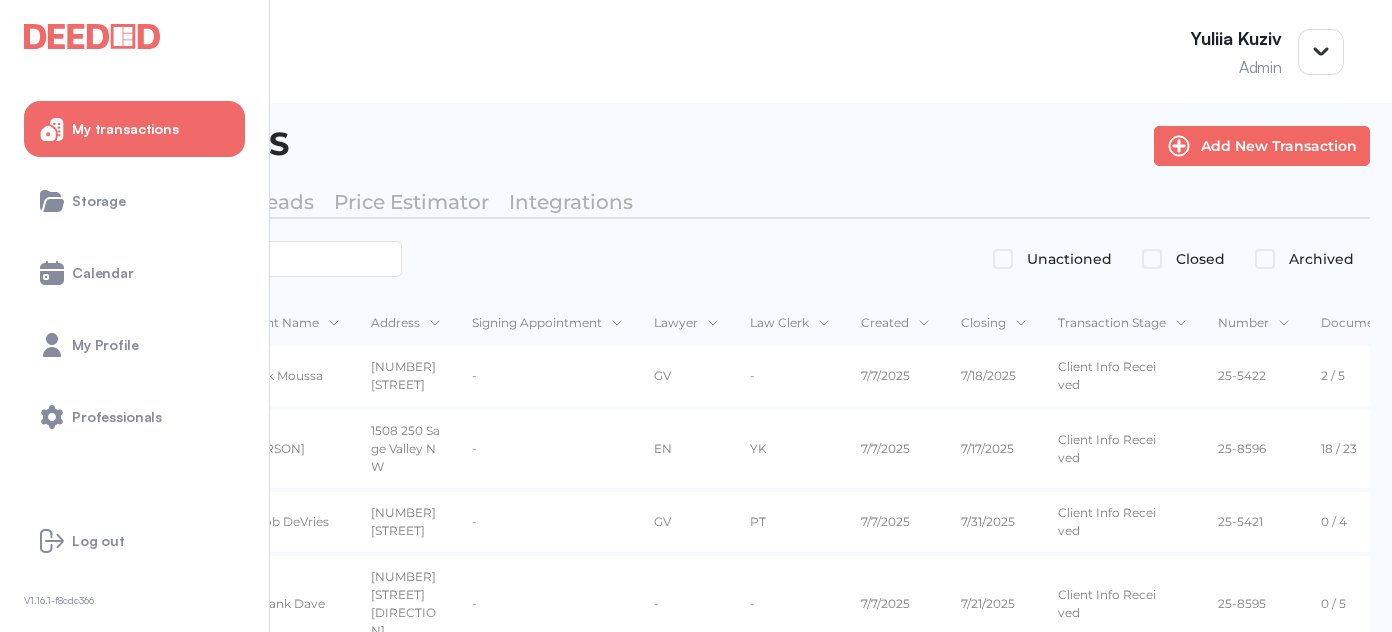 scroll, scrollTop: 0, scrollLeft: 0, axis: both 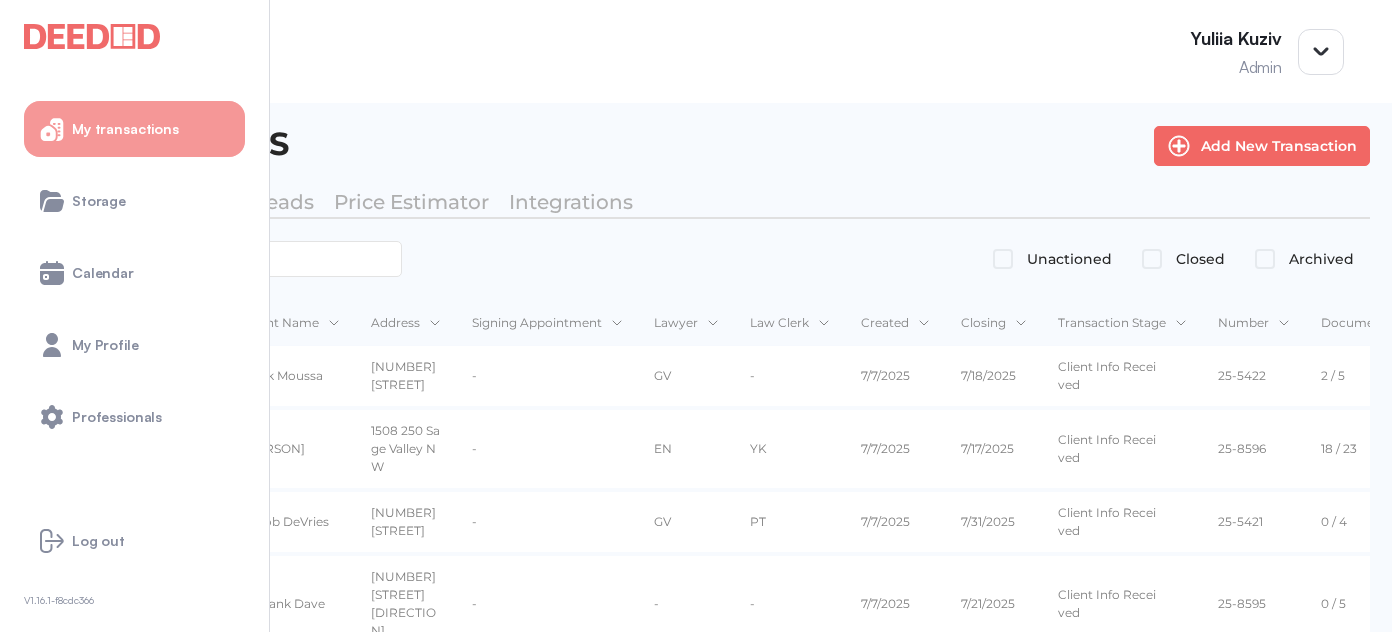 click on "My transactions" at bounding box center [125, 129] 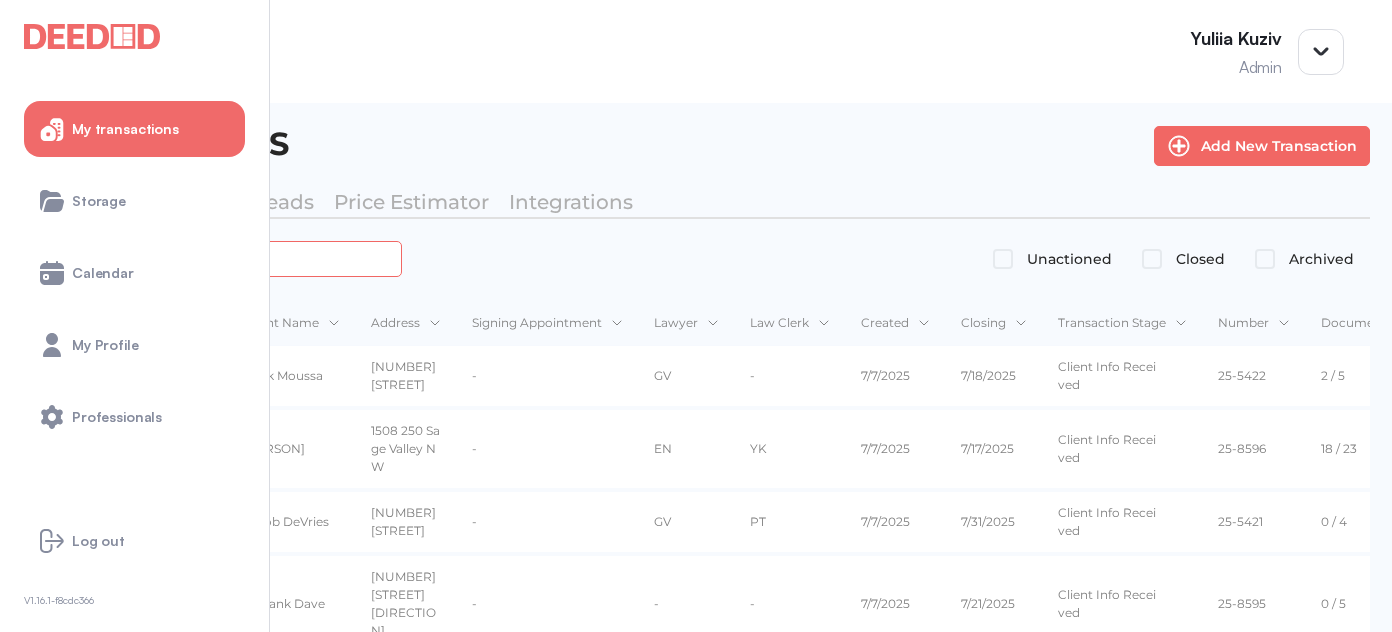 click at bounding box center [224, 258] 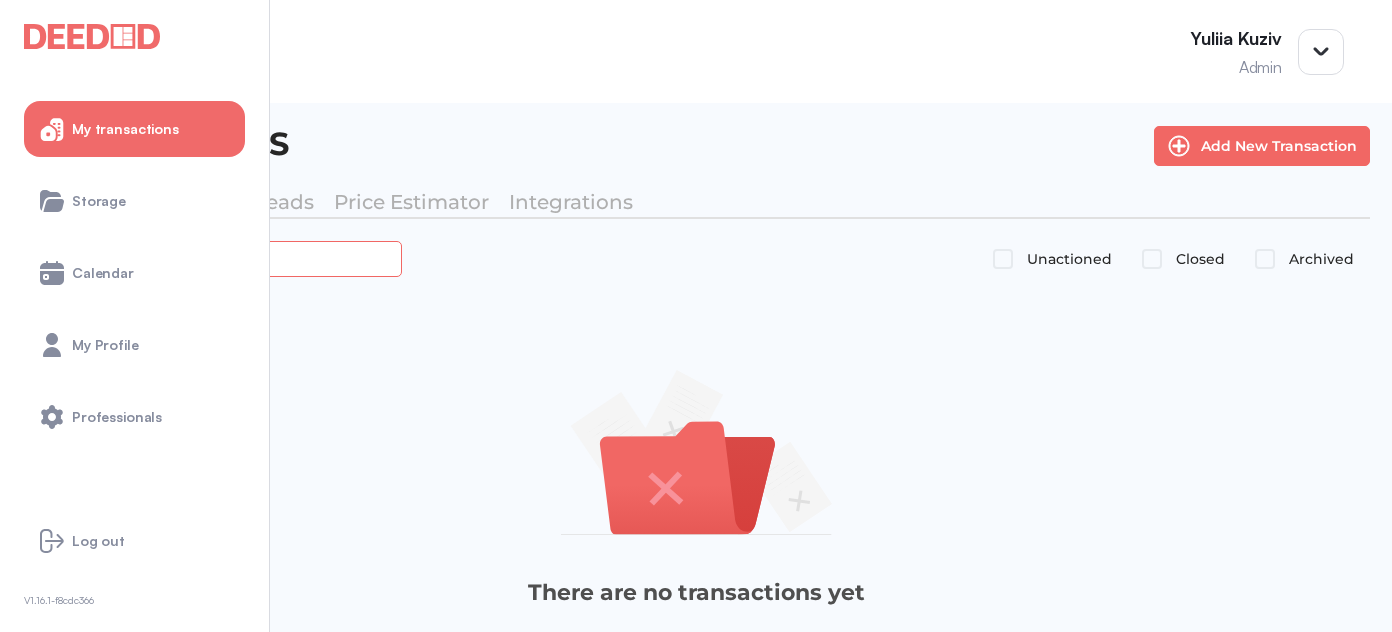 click on "******" at bounding box center (224, 258) 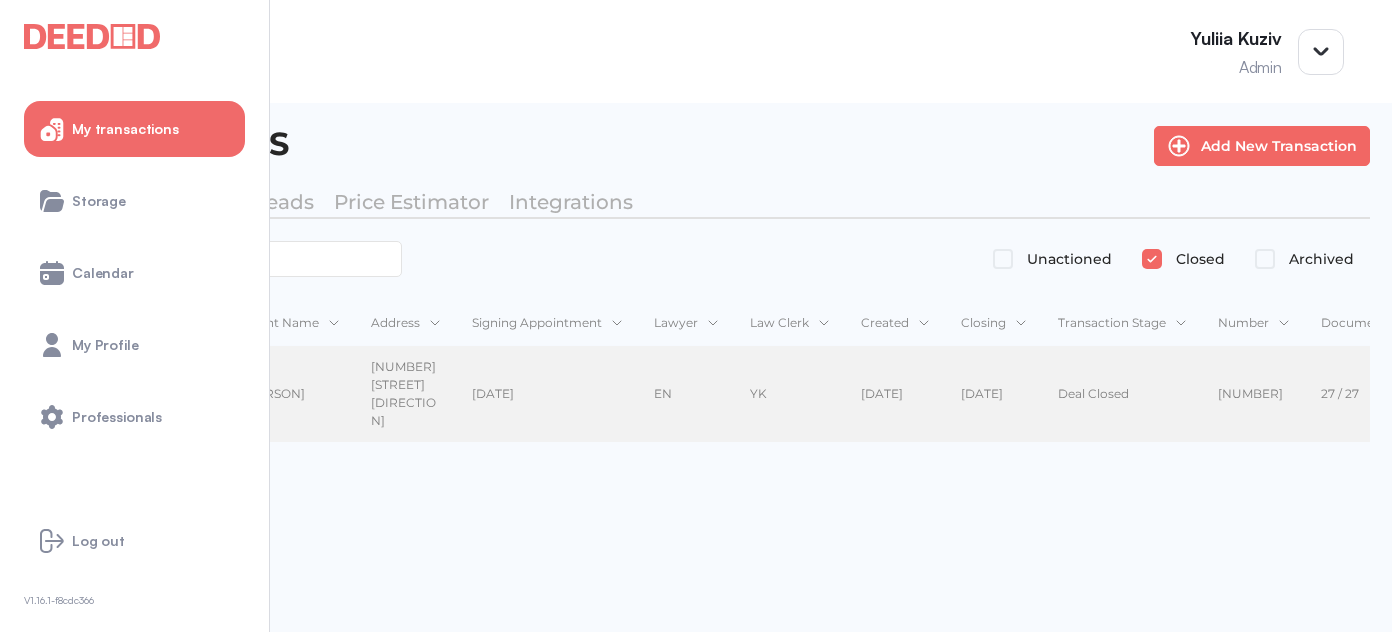 click on "EN" at bounding box center [686, 394] 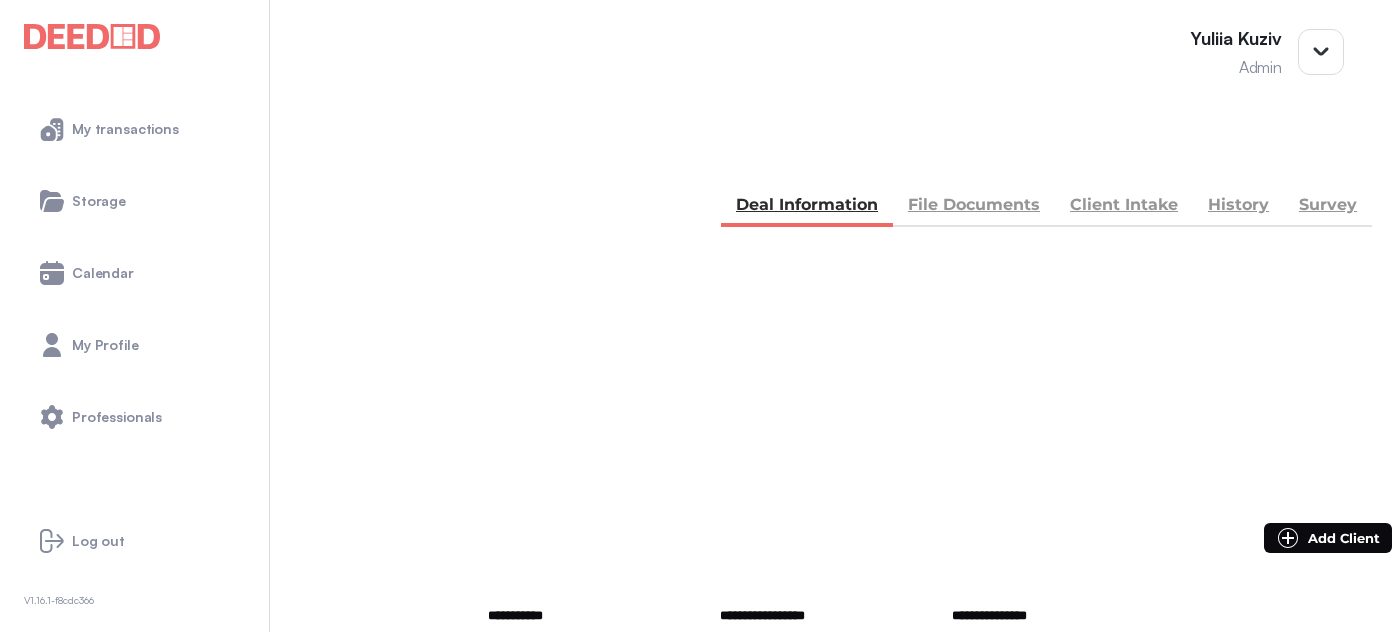 click on "File Documents" at bounding box center (974, 207) 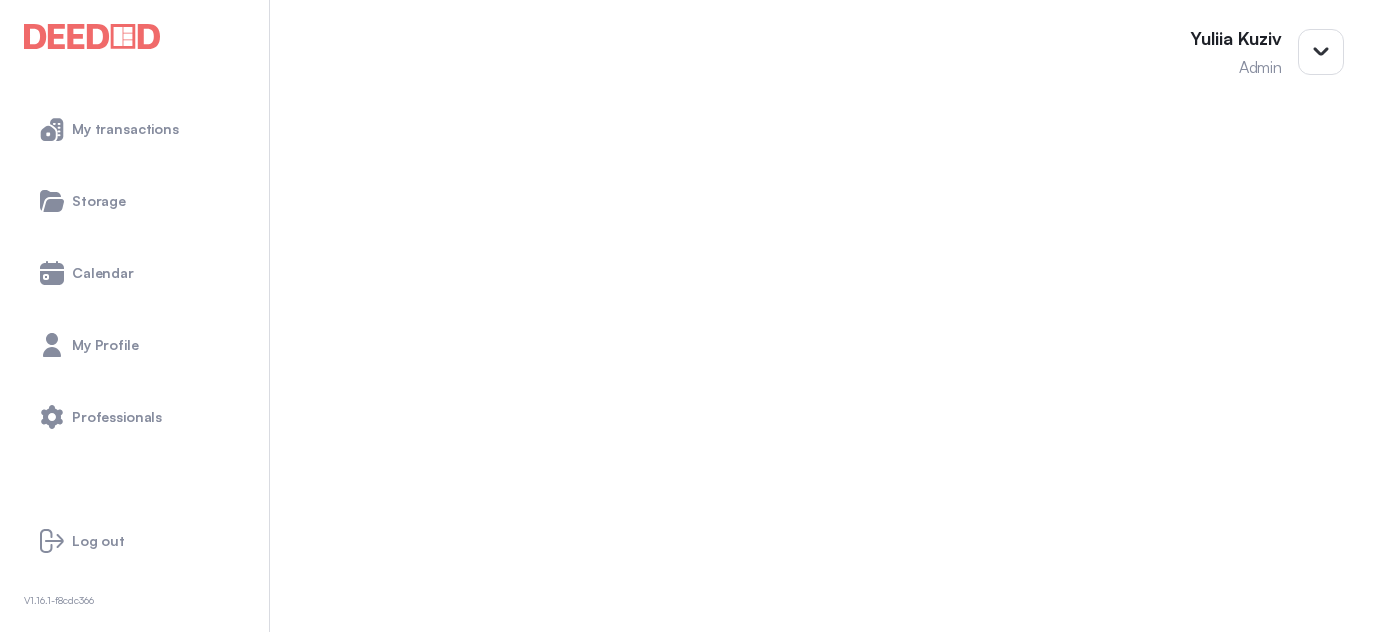 scroll, scrollTop: 465, scrollLeft: 0, axis: vertical 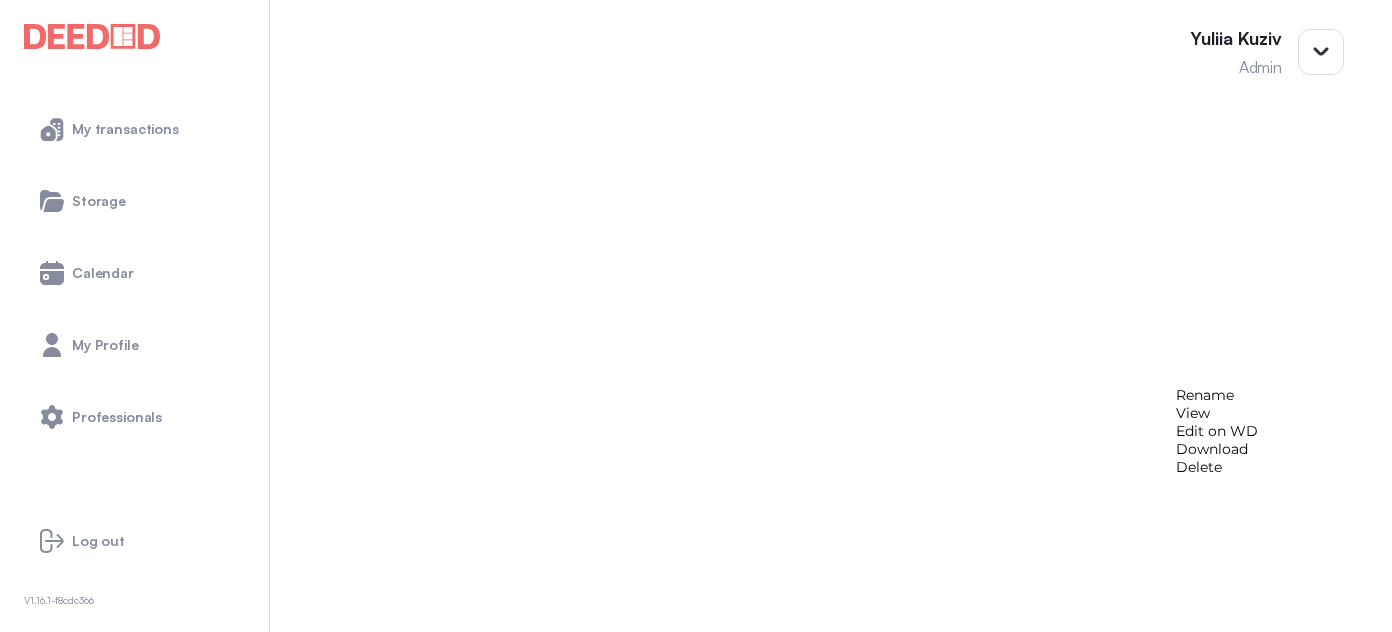 click on "View" at bounding box center (1217, 413) 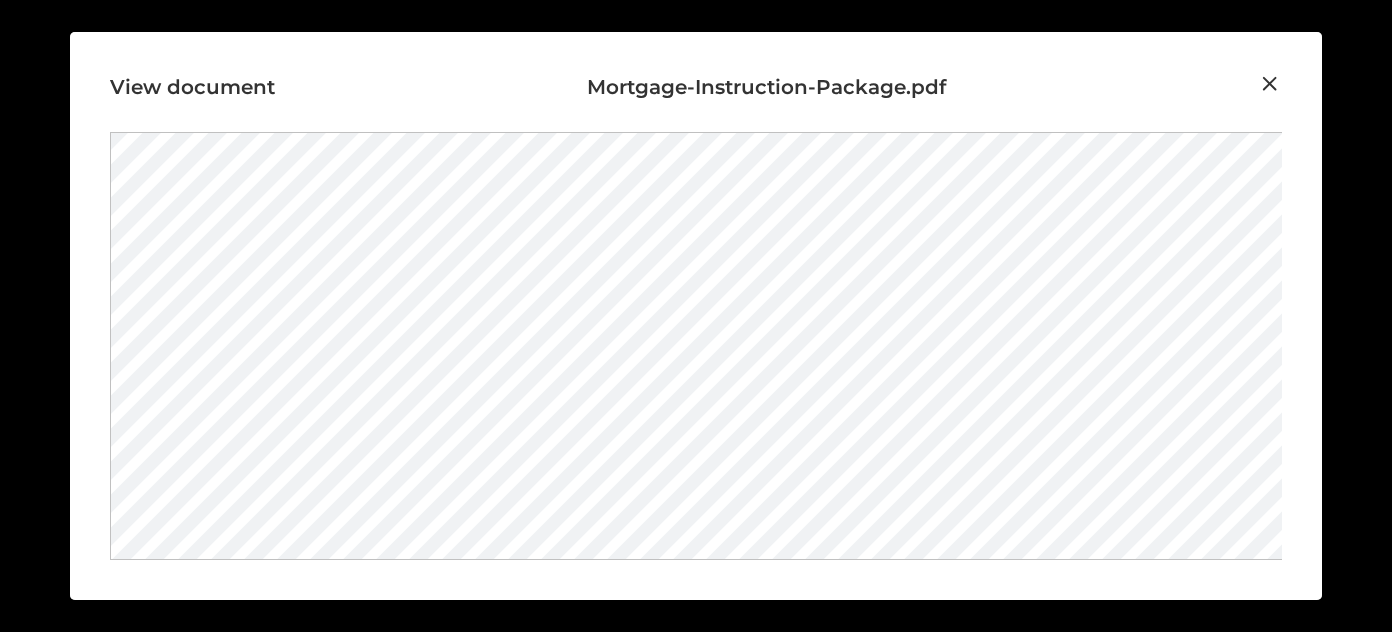 click at bounding box center (1270, 83) 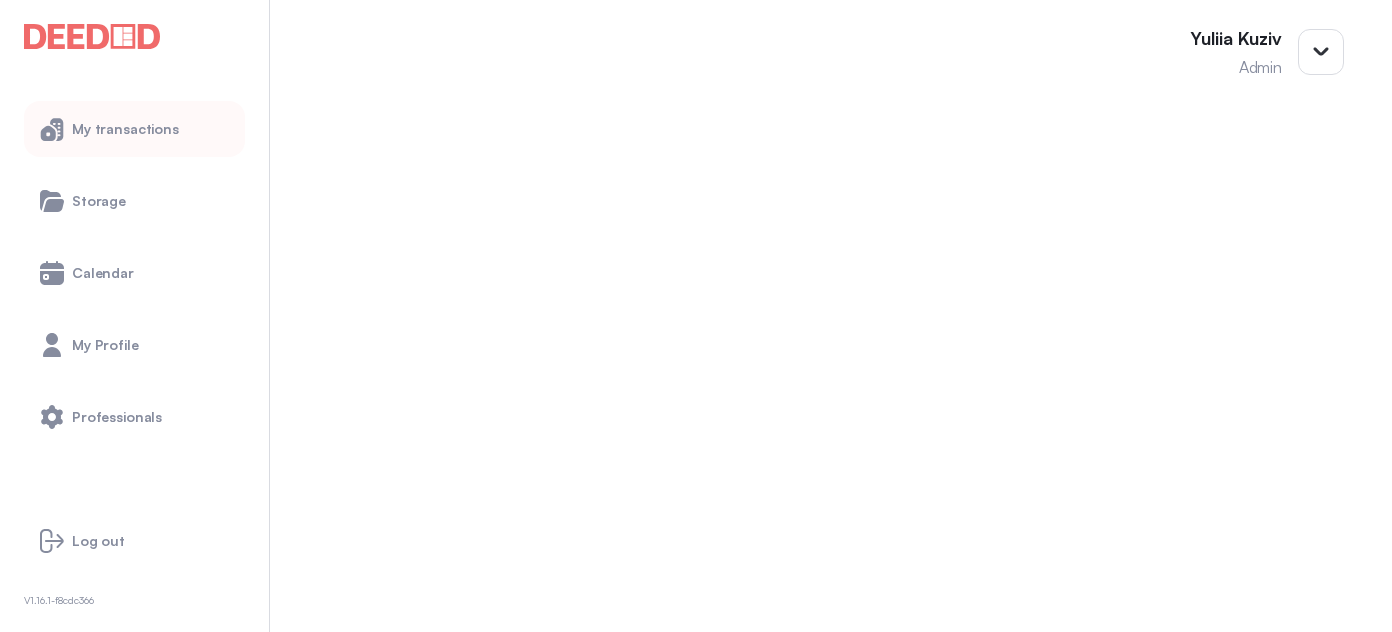 click on "My transactions" at bounding box center (125, 129) 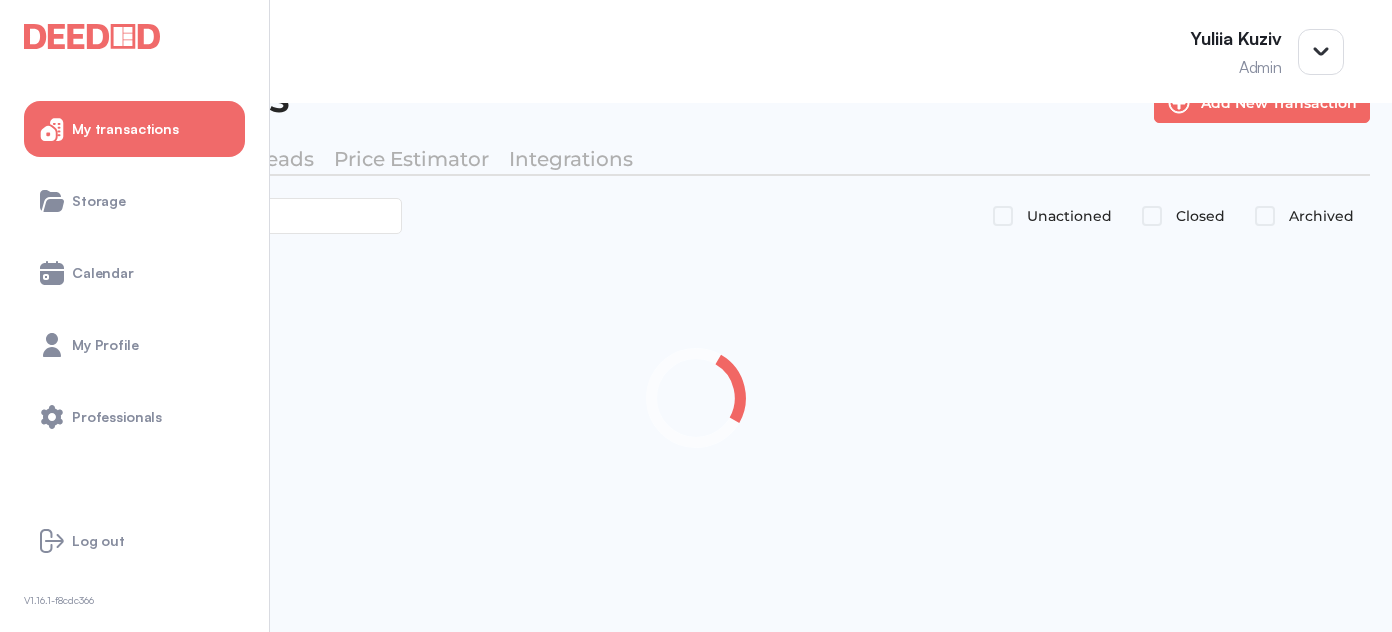 scroll, scrollTop: 42, scrollLeft: 0, axis: vertical 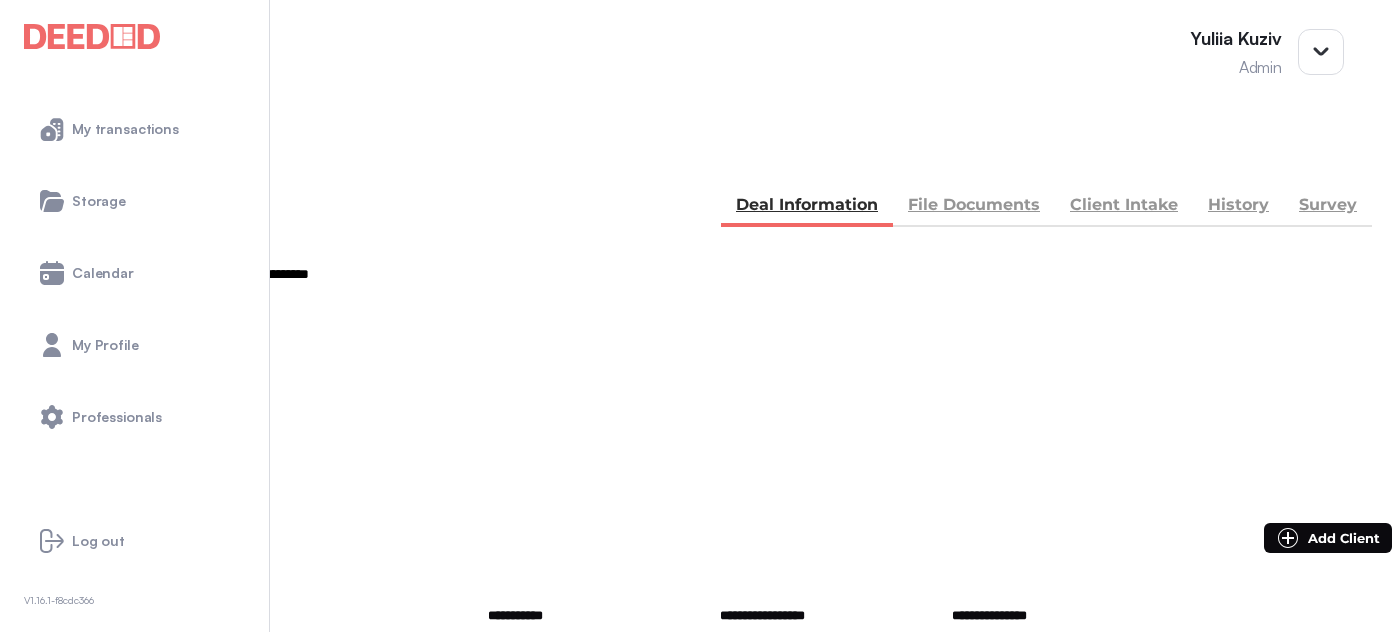 click on "*******" at bounding box center (1024, 688) 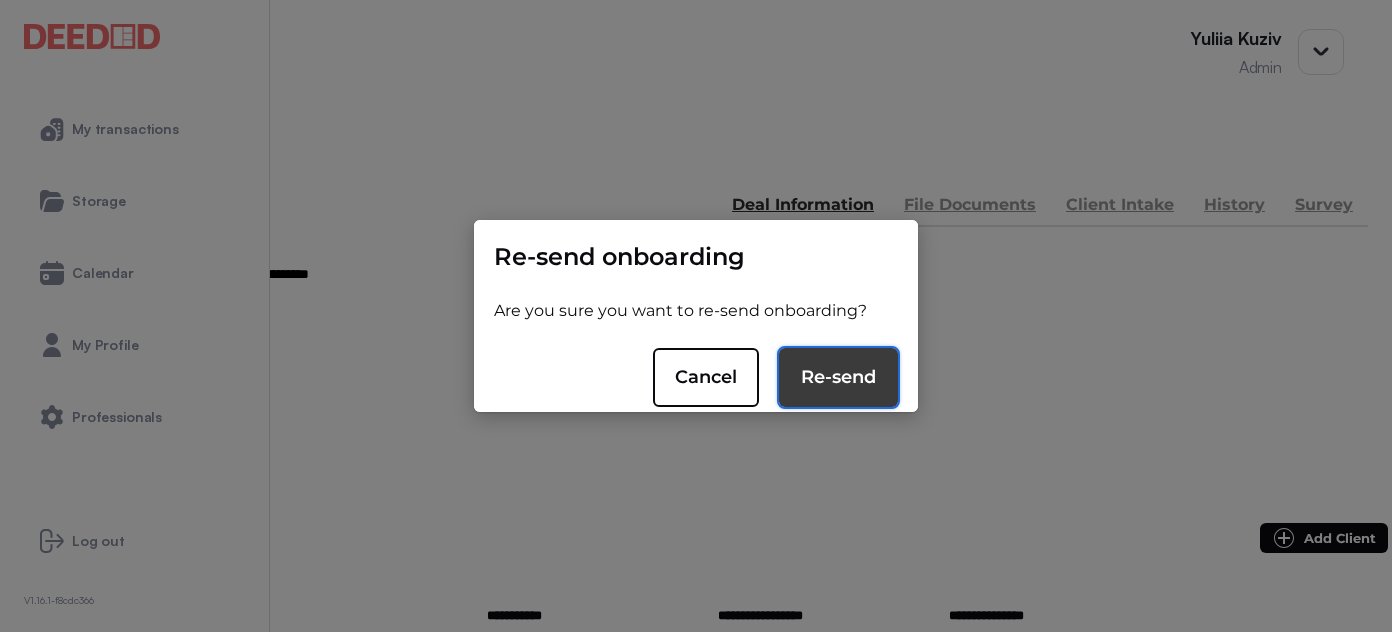 click on "Re-send" at bounding box center [838, 377] 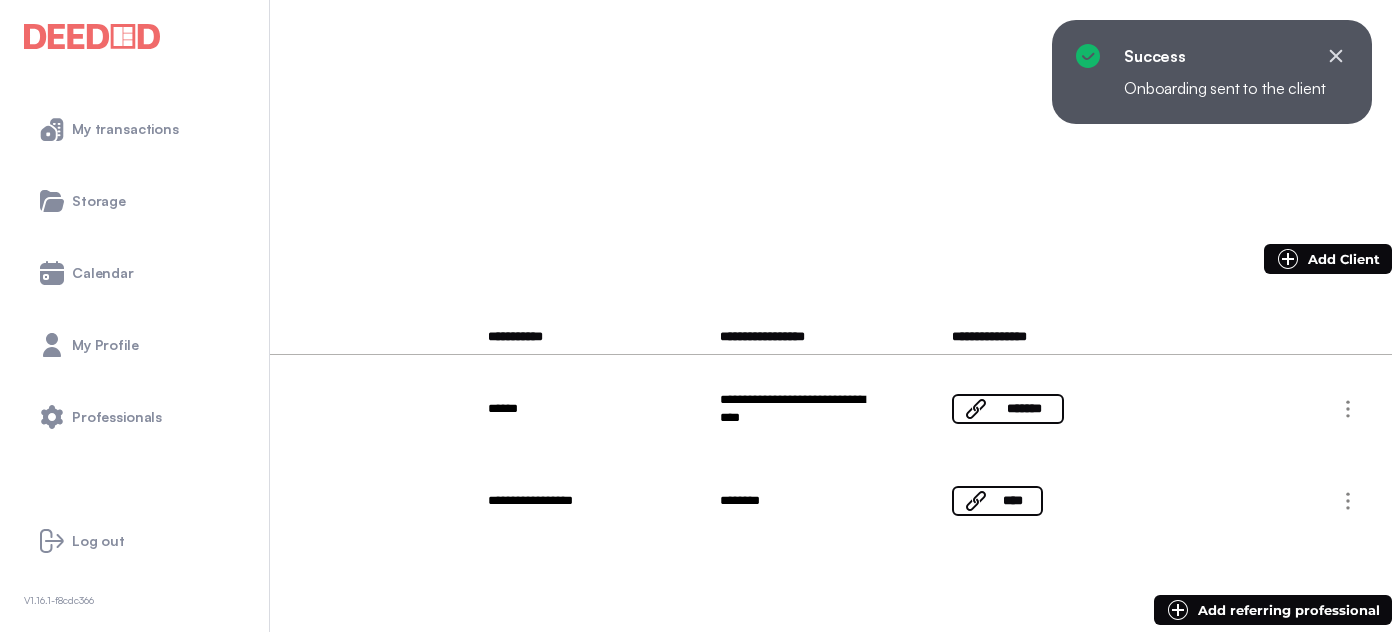 scroll, scrollTop: 346, scrollLeft: 0, axis: vertical 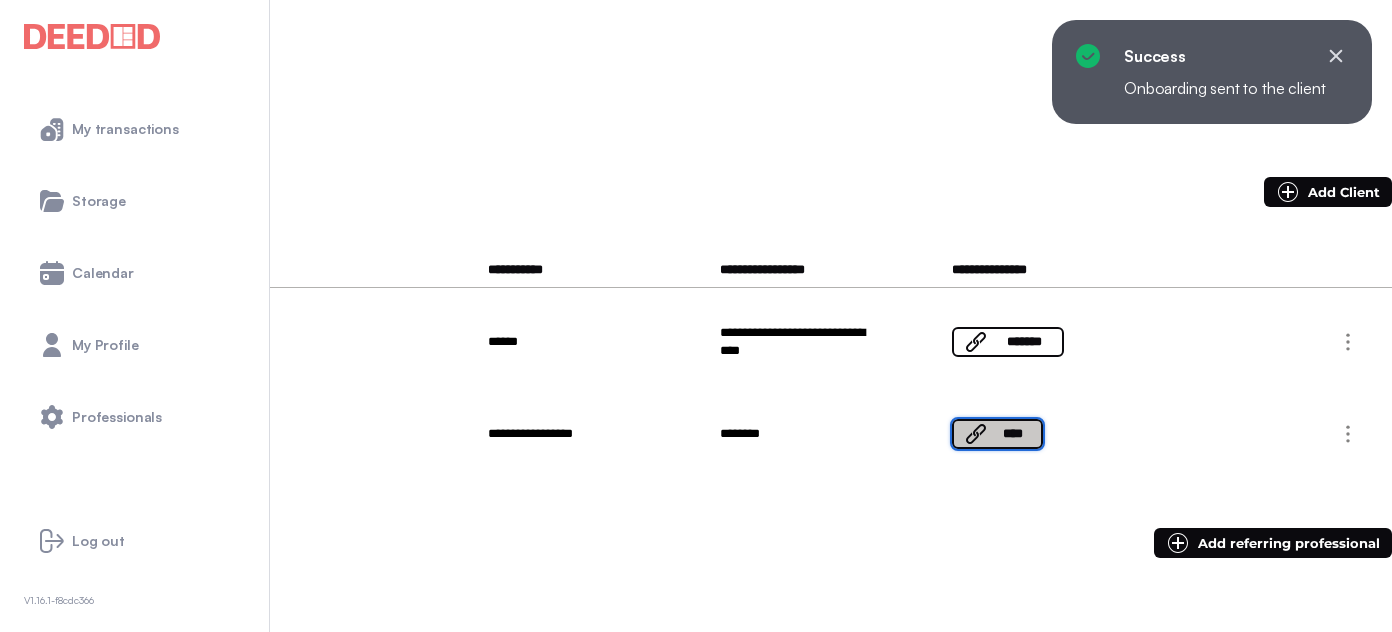 click on "****" at bounding box center [1024, 342] 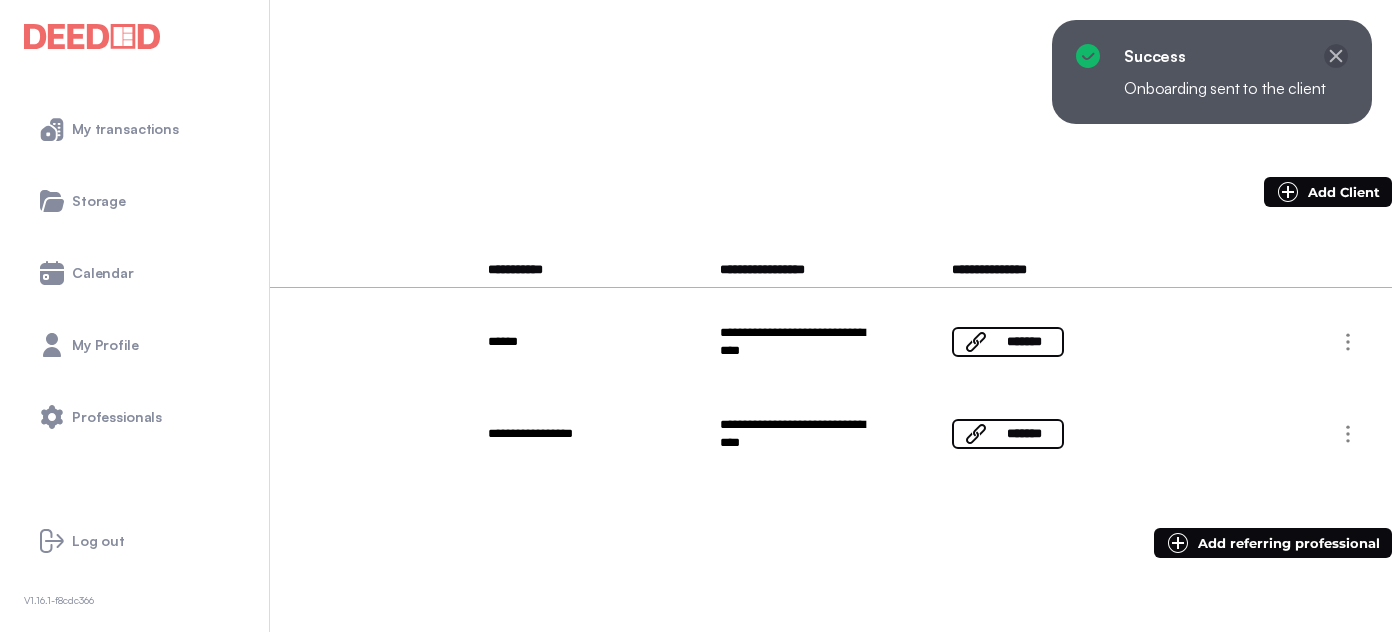 click at bounding box center [1336, 56] 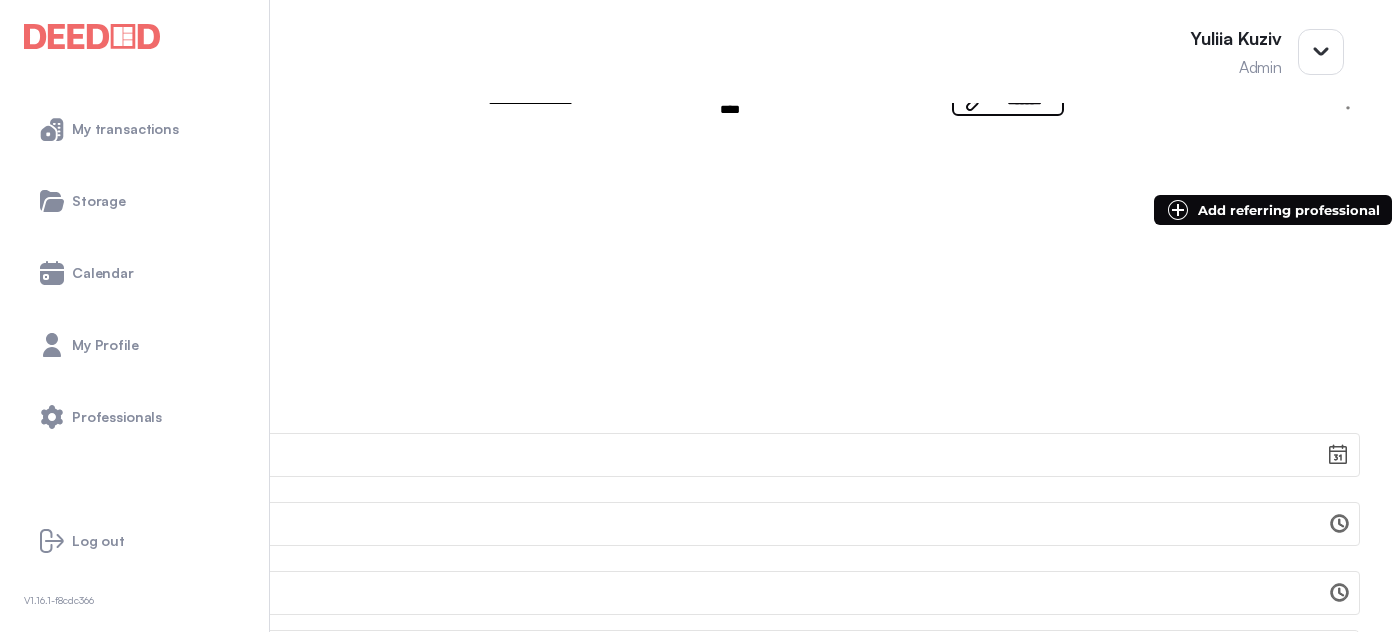 scroll, scrollTop: 664, scrollLeft: 0, axis: vertical 